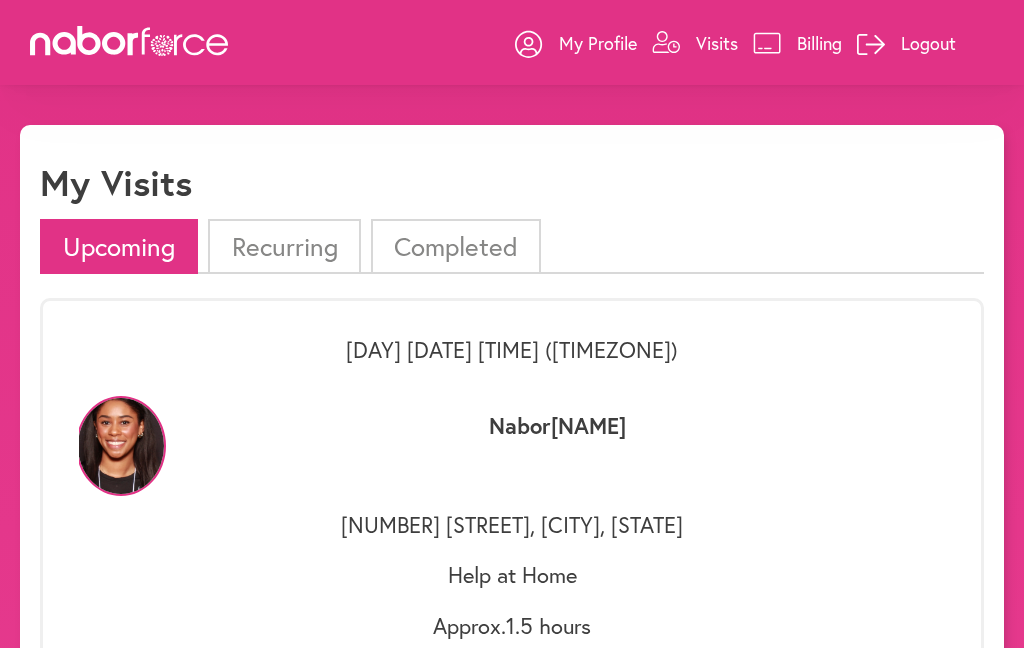 scroll, scrollTop: 0, scrollLeft: 0, axis: both 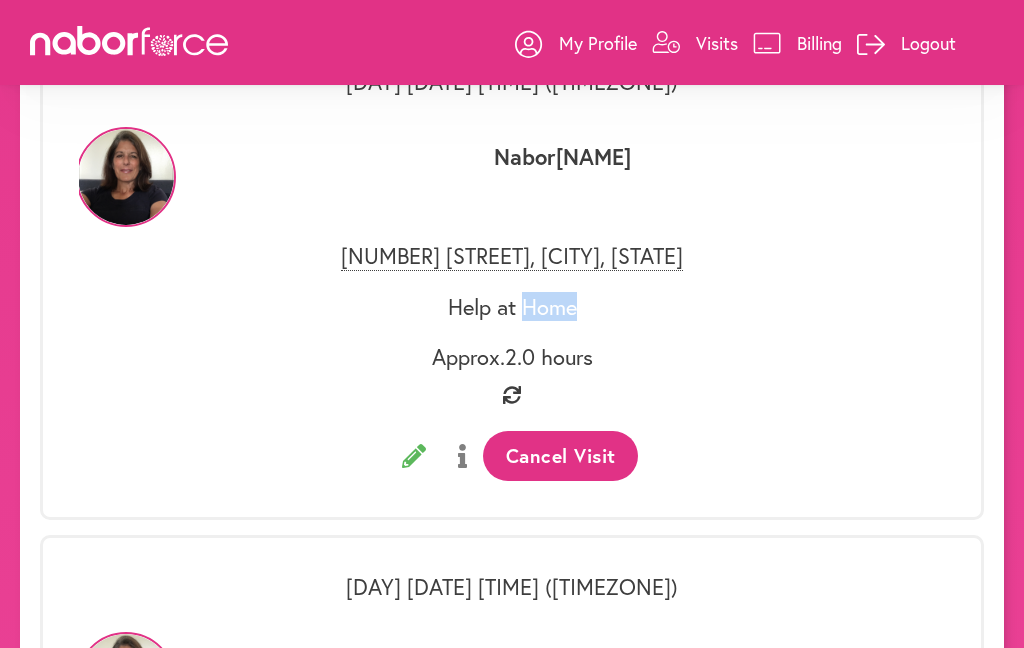 click on "Nabor [NAME]" at bounding box center (562, 181) 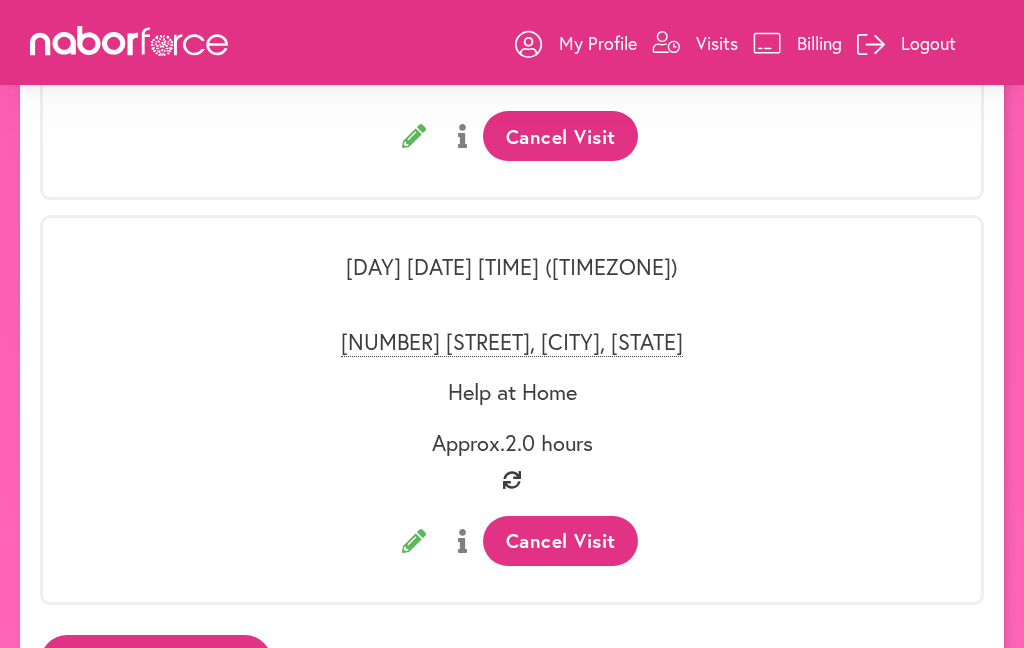 scroll, scrollTop: 4704, scrollLeft: 0, axis: vertical 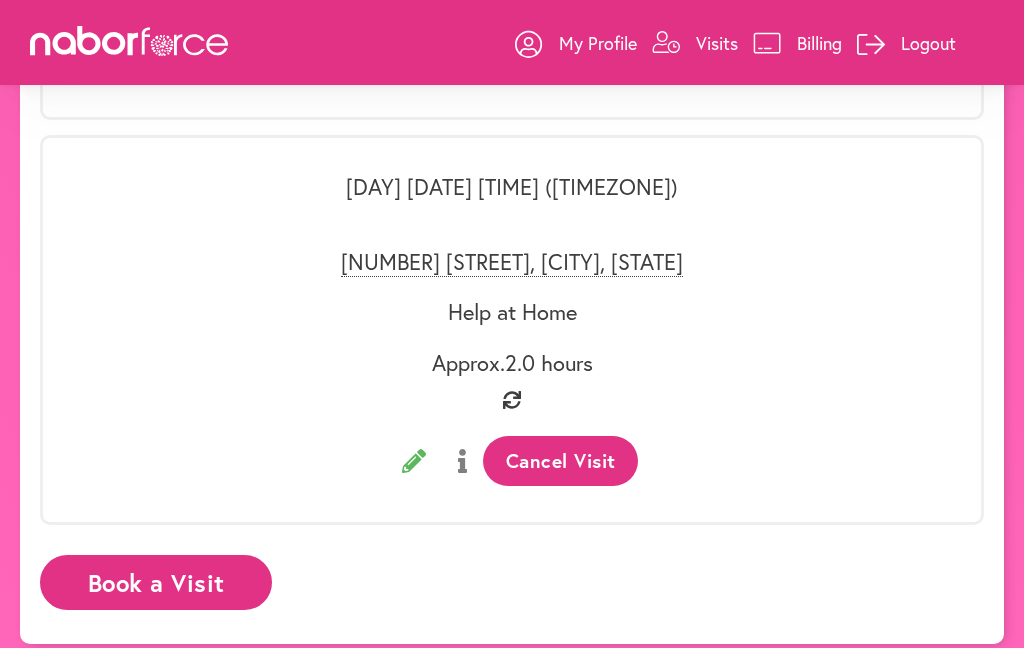 click on "Cancel Visit" at bounding box center [512, 461] 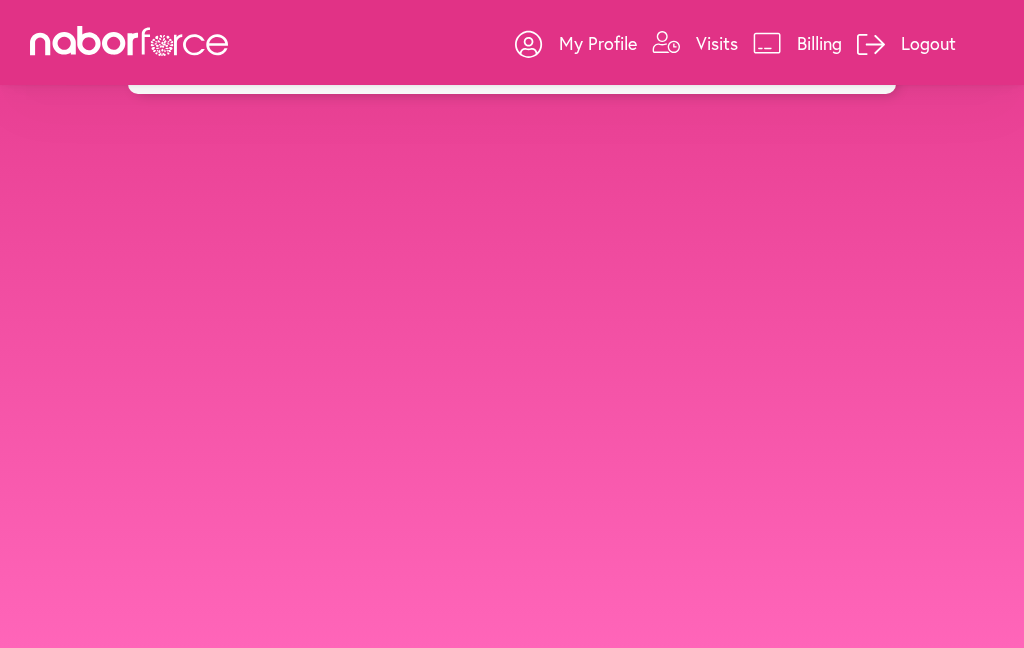 scroll, scrollTop: 0, scrollLeft: 0, axis: both 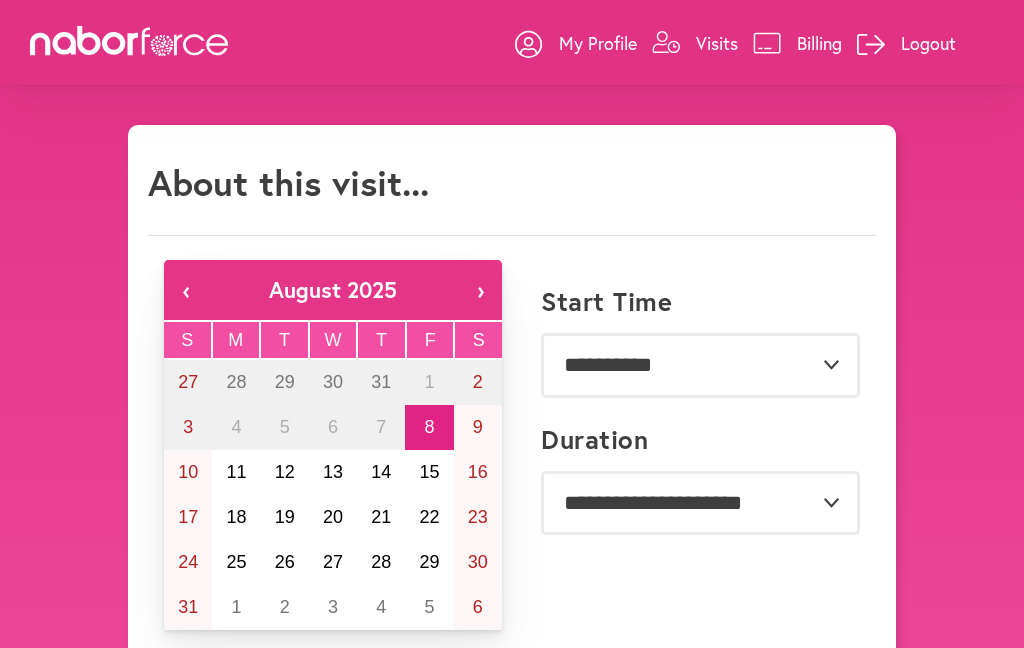 click on "M" at bounding box center (235, 340) 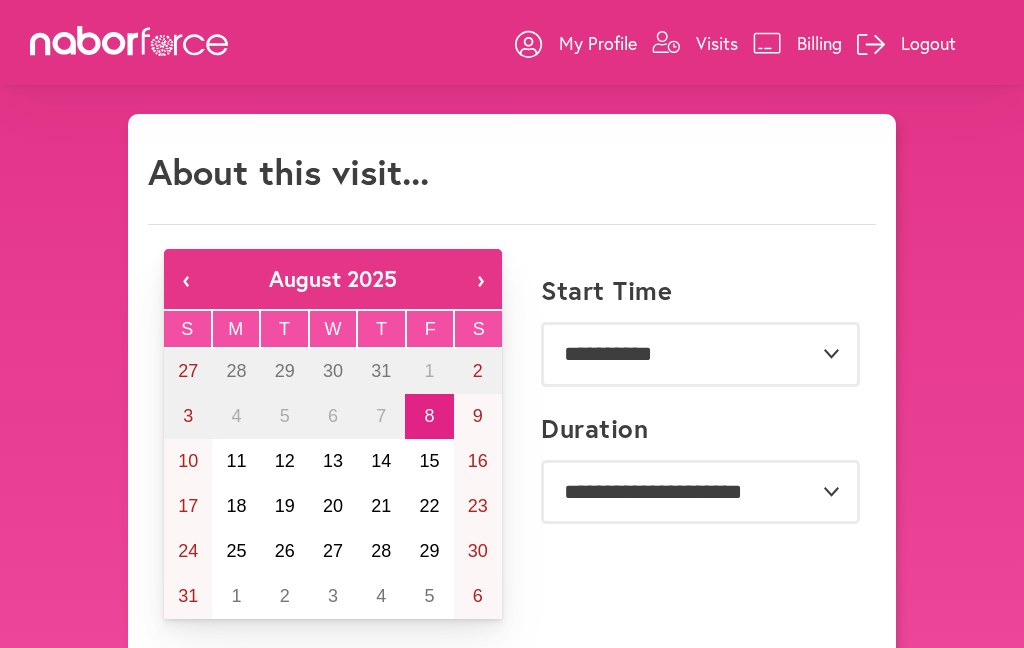 scroll, scrollTop: 14, scrollLeft: 0, axis: vertical 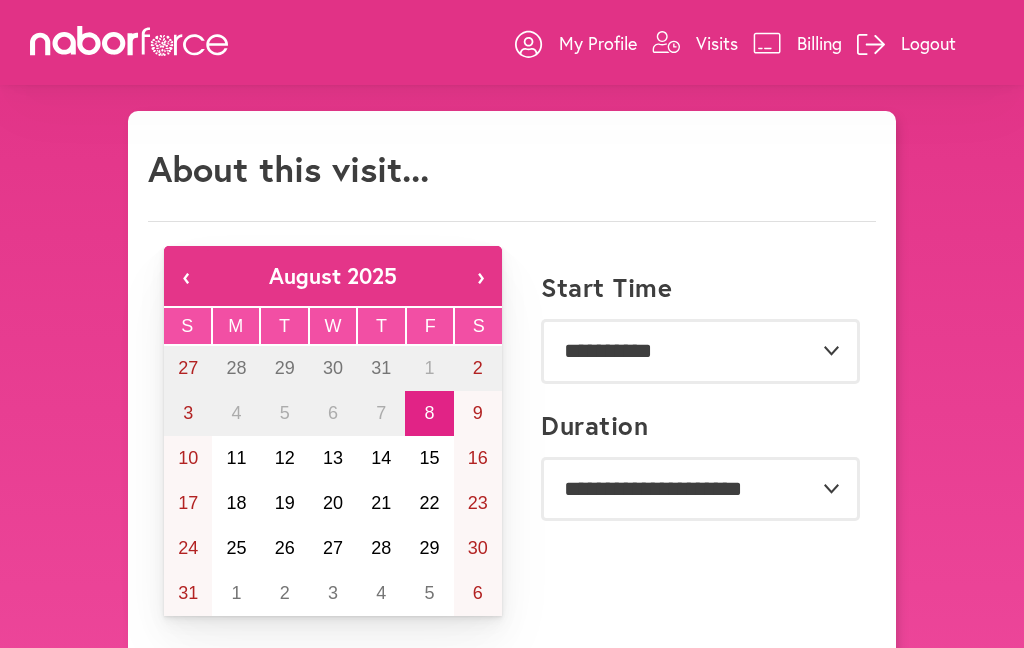 click on "M" at bounding box center (236, 326) 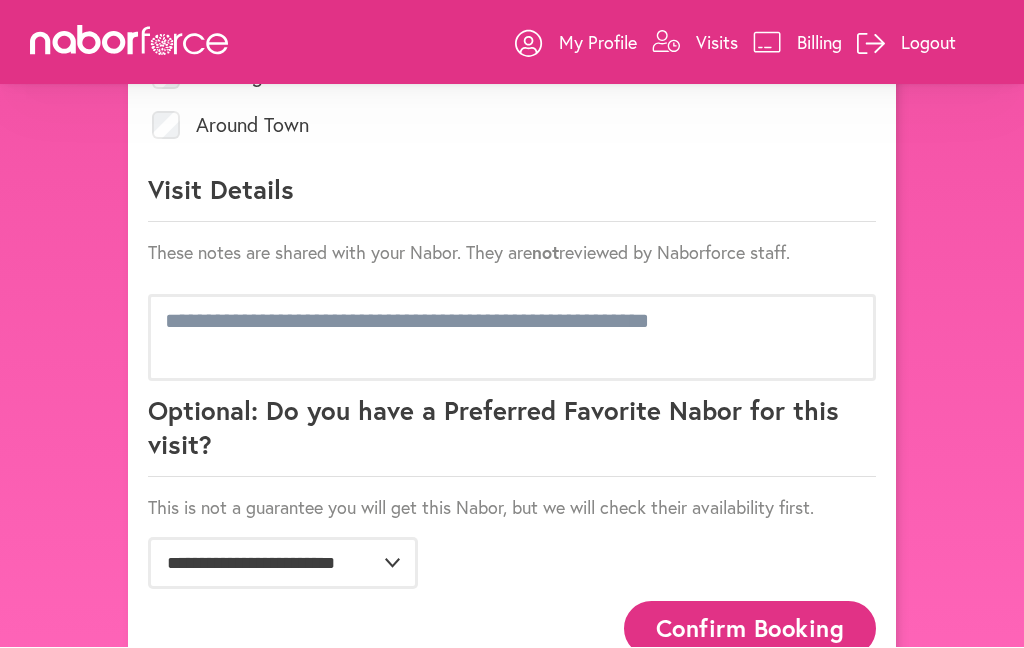 scroll, scrollTop: 1174, scrollLeft: 0, axis: vertical 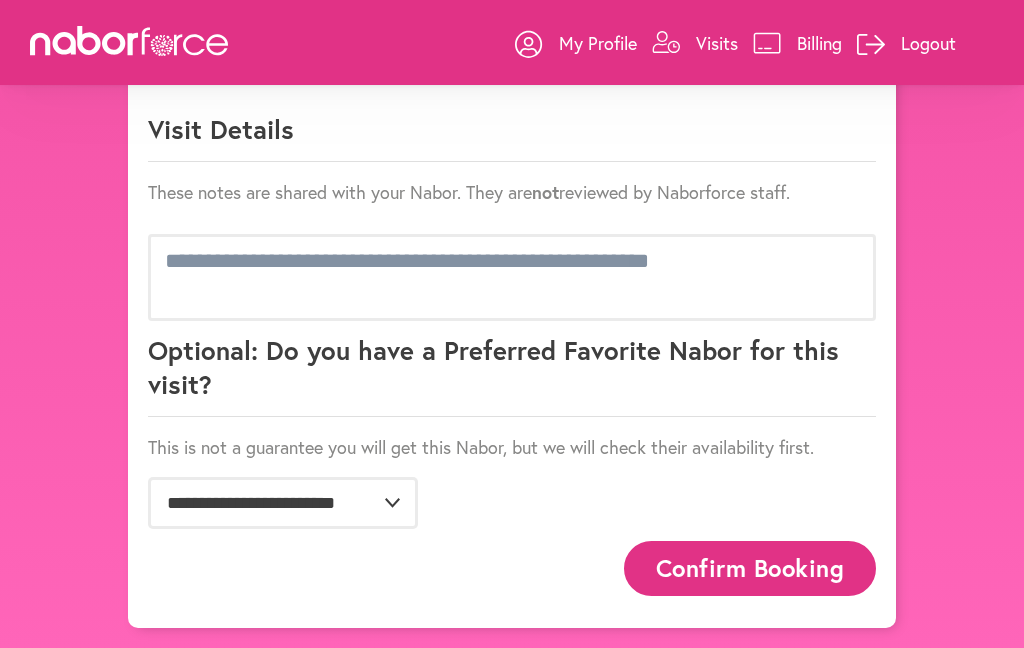 click on "Visits" at bounding box center (695, 43) 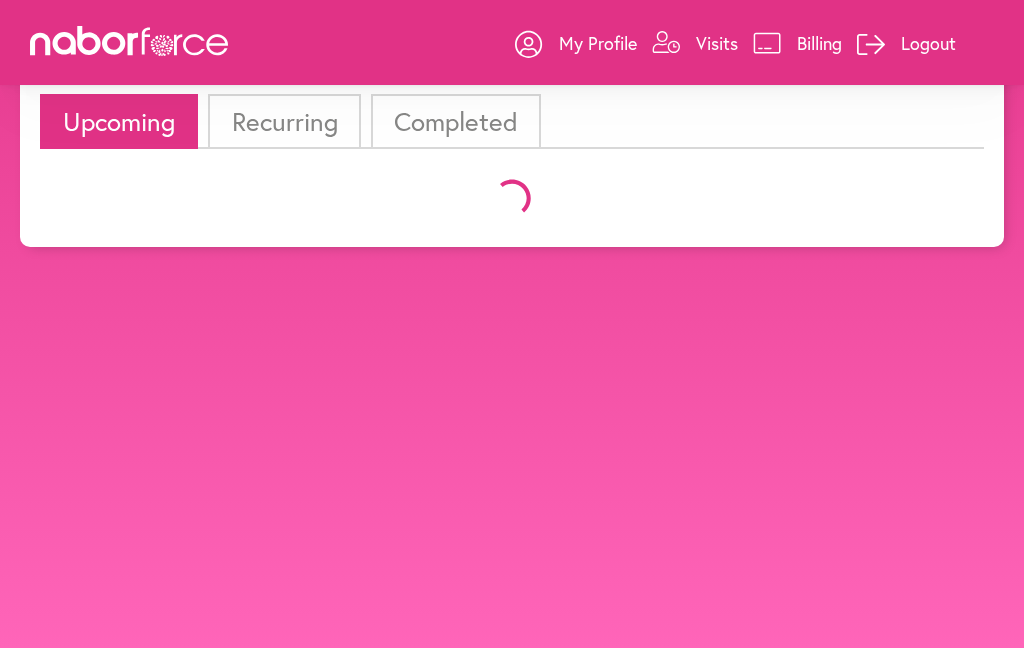 scroll, scrollTop: 0, scrollLeft: 0, axis: both 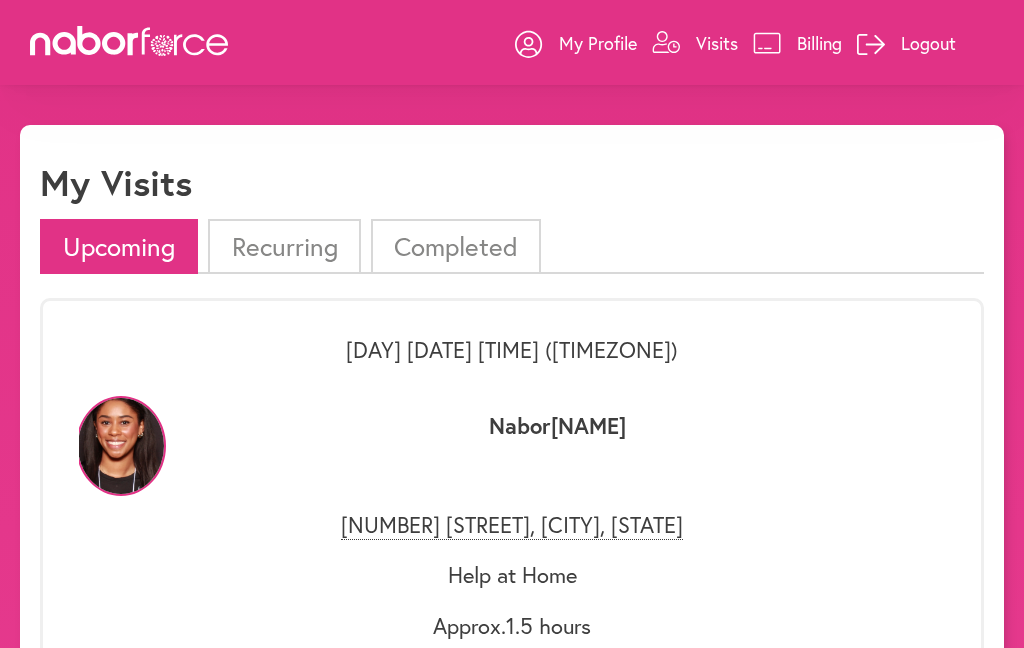 click on "Recurring" at bounding box center (284, 246) 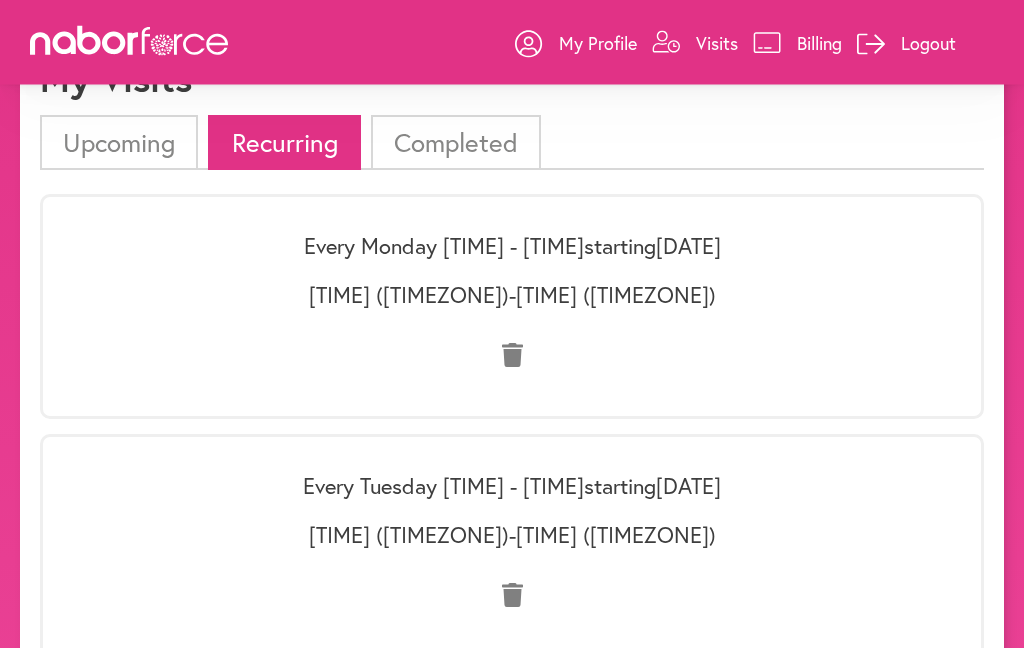 scroll, scrollTop: 100, scrollLeft: 0, axis: vertical 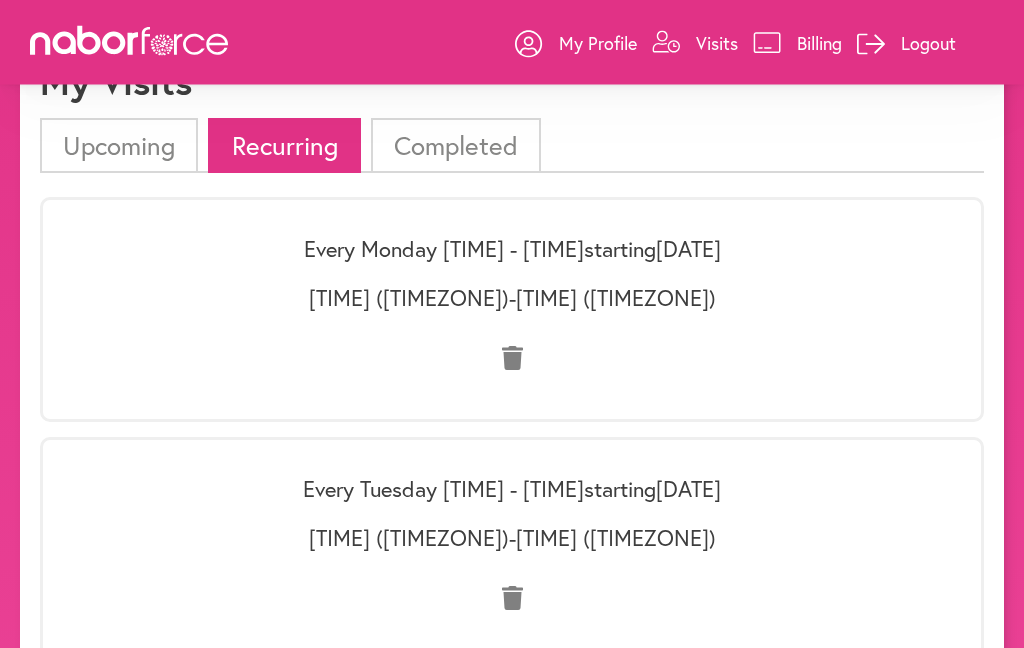 click on "Upcoming" at bounding box center [119, 146] 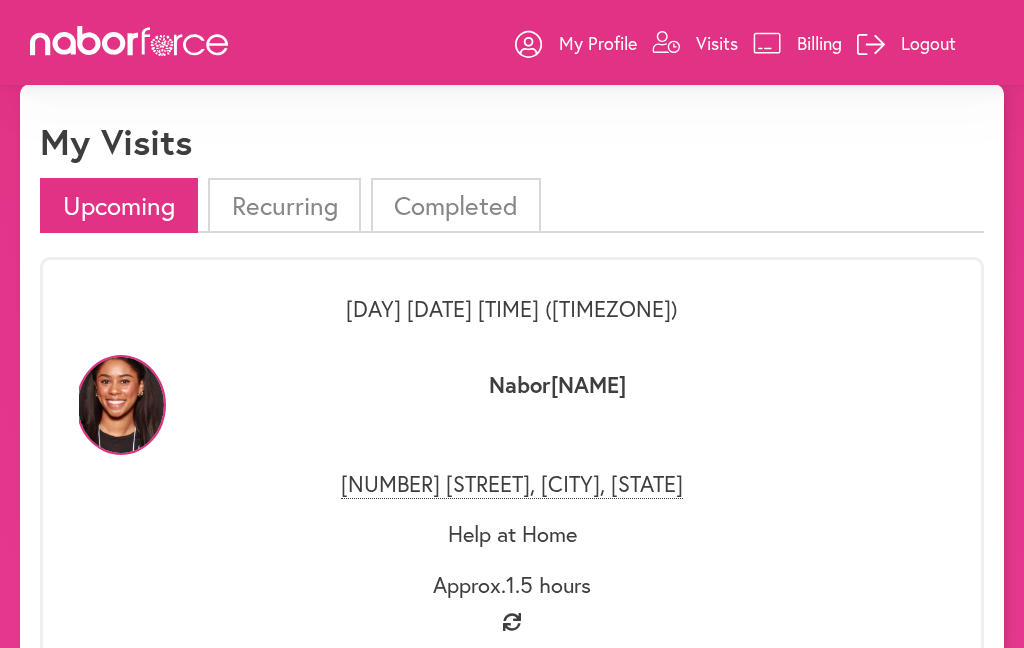 scroll, scrollTop: 0, scrollLeft: 0, axis: both 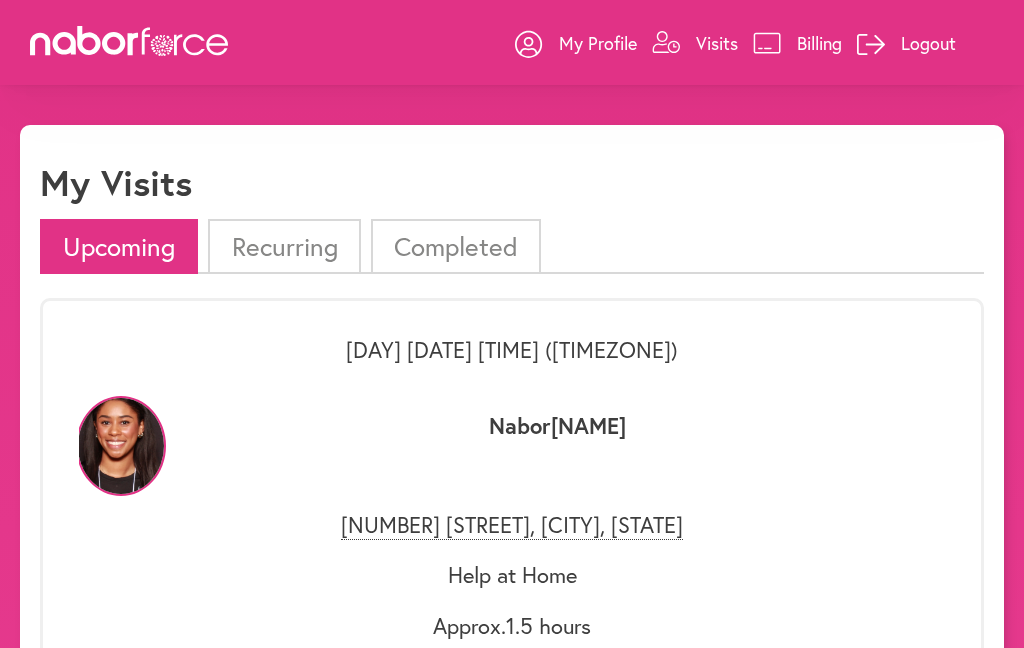 click on "Upcoming" at bounding box center (119, 246) 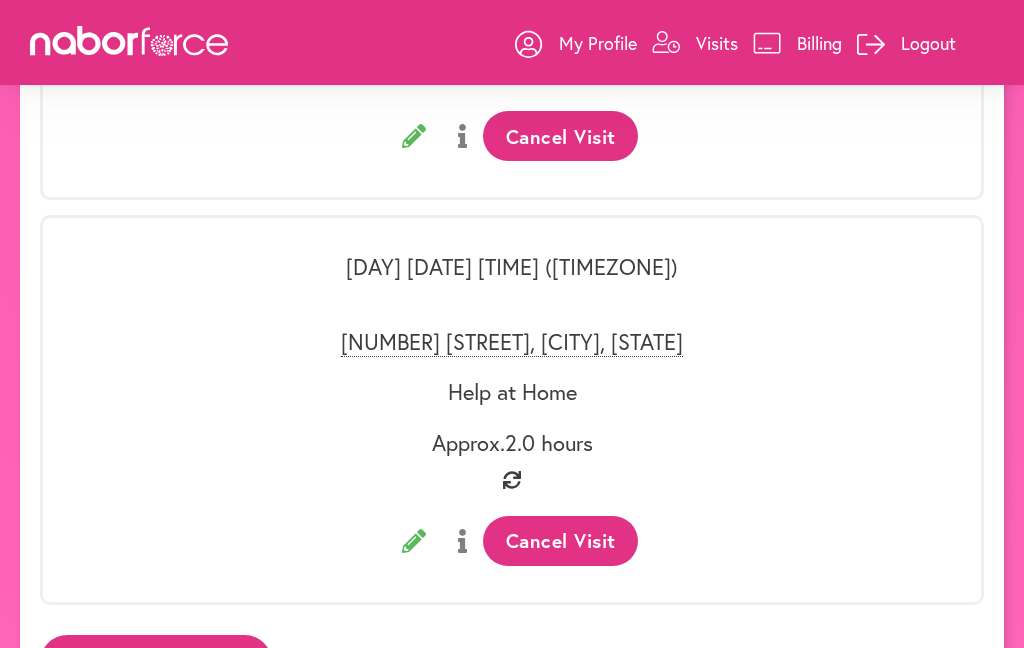 scroll, scrollTop: 4704, scrollLeft: 0, axis: vertical 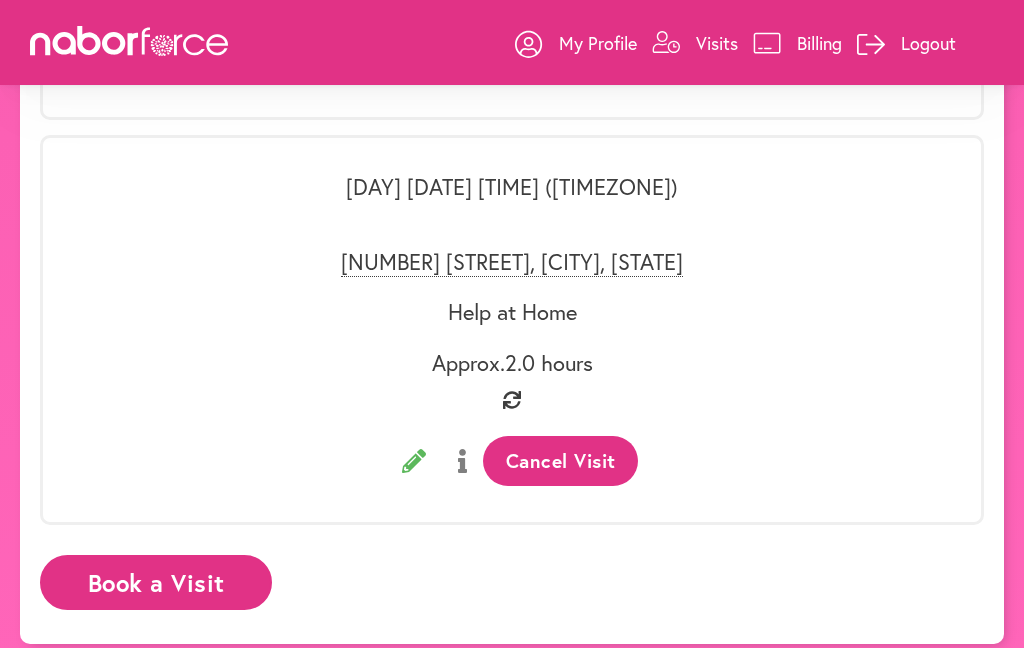 click on "Book a Visit" at bounding box center [156, 582] 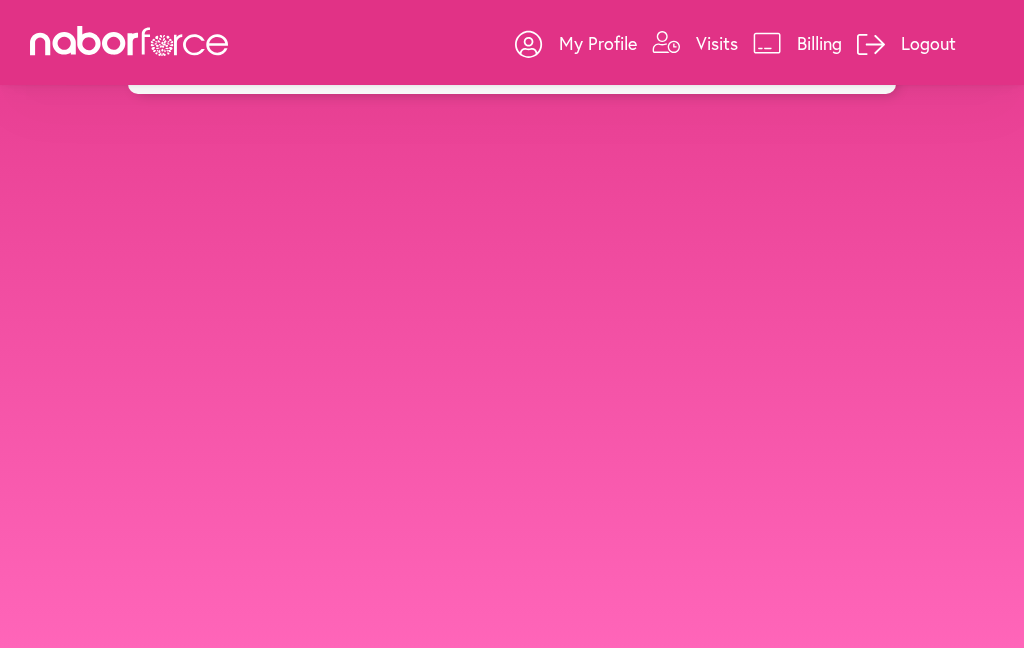 scroll, scrollTop: 0, scrollLeft: 0, axis: both 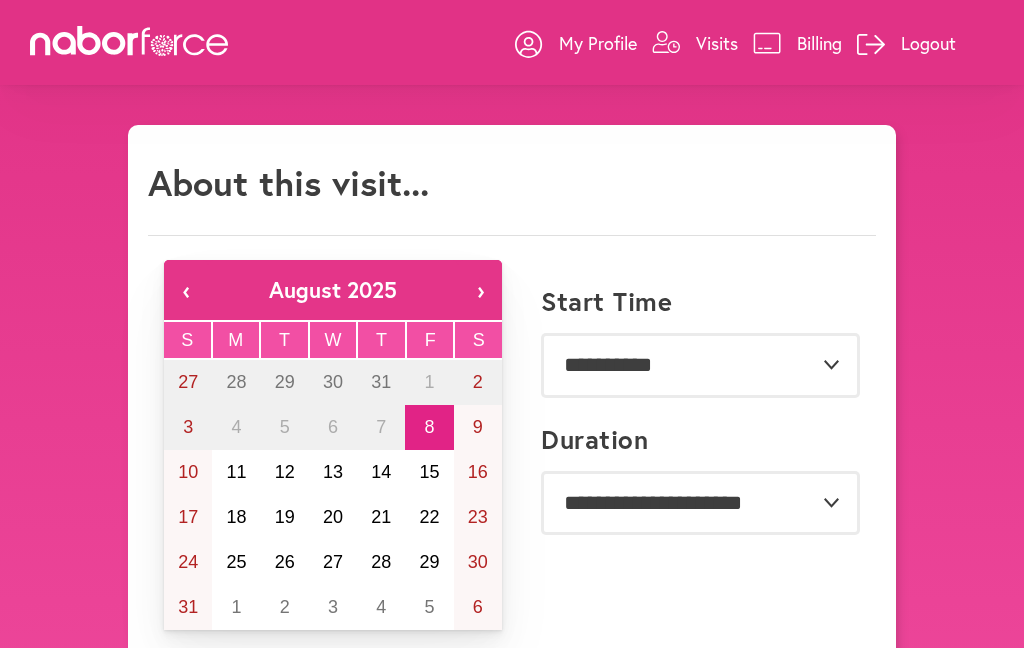 click on "12" at bounding box center (285, 472) 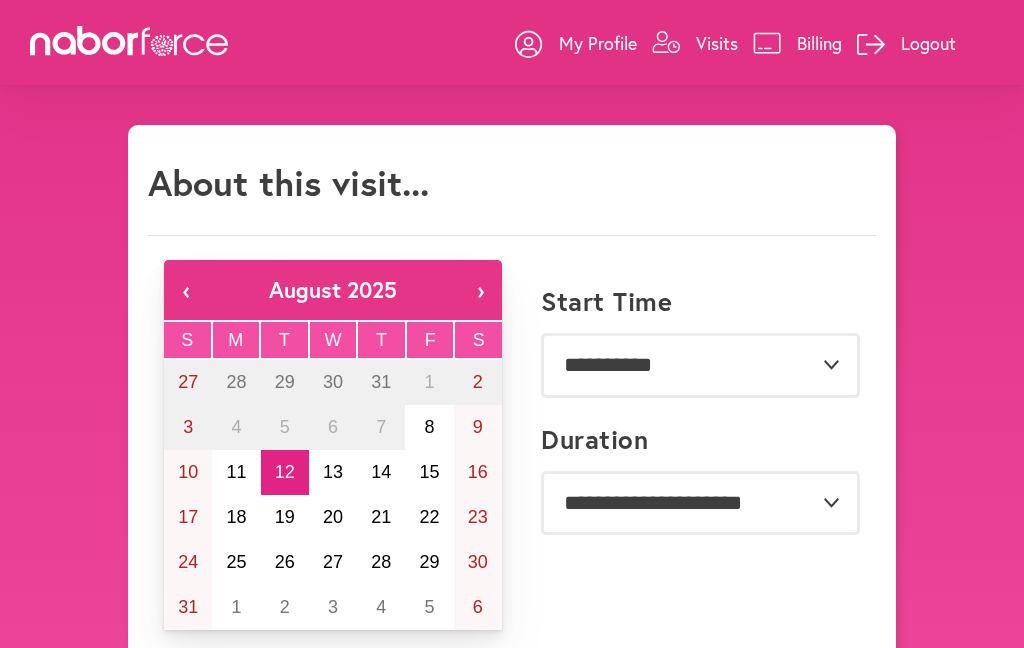 click on "11" at bounding box center (236, 472) 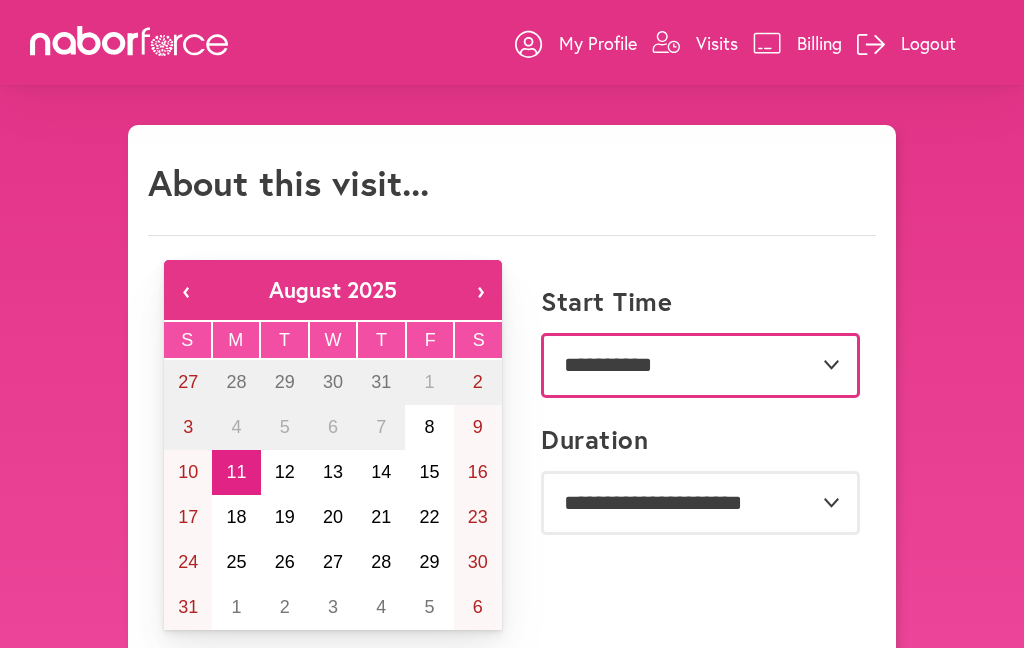 click on "**********" at bounding box center [700, 365] 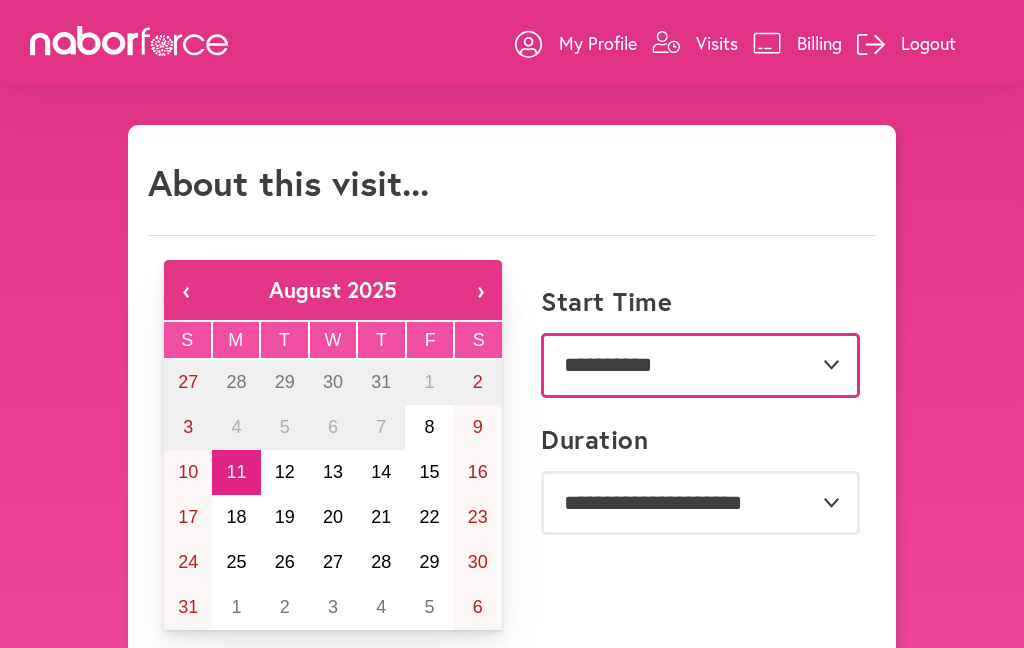 select on "*******" 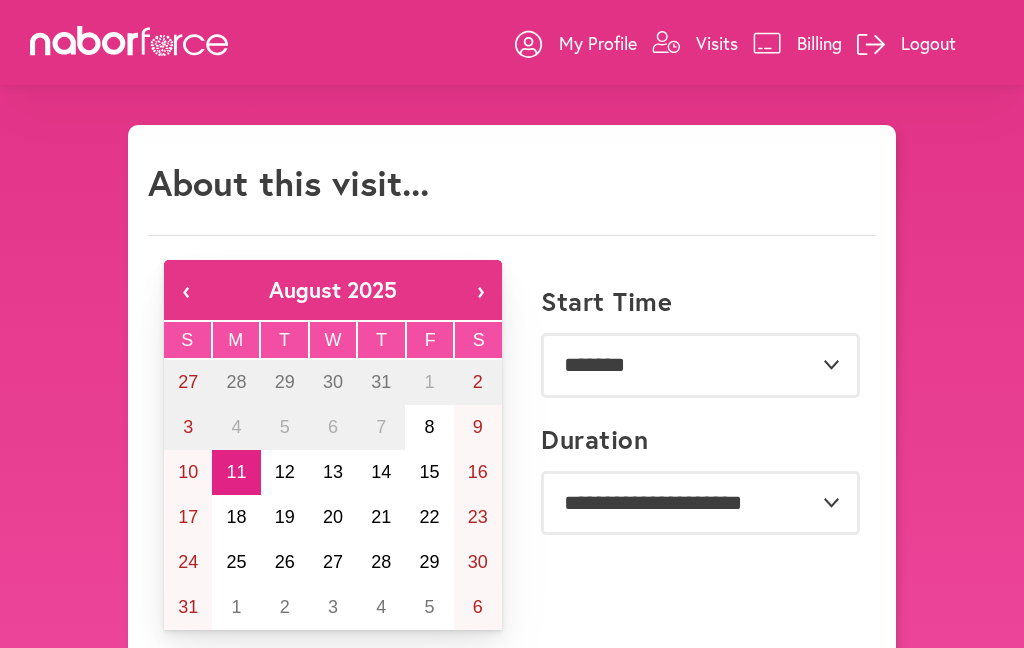 click on "**********" at bounding box center [700, 503] 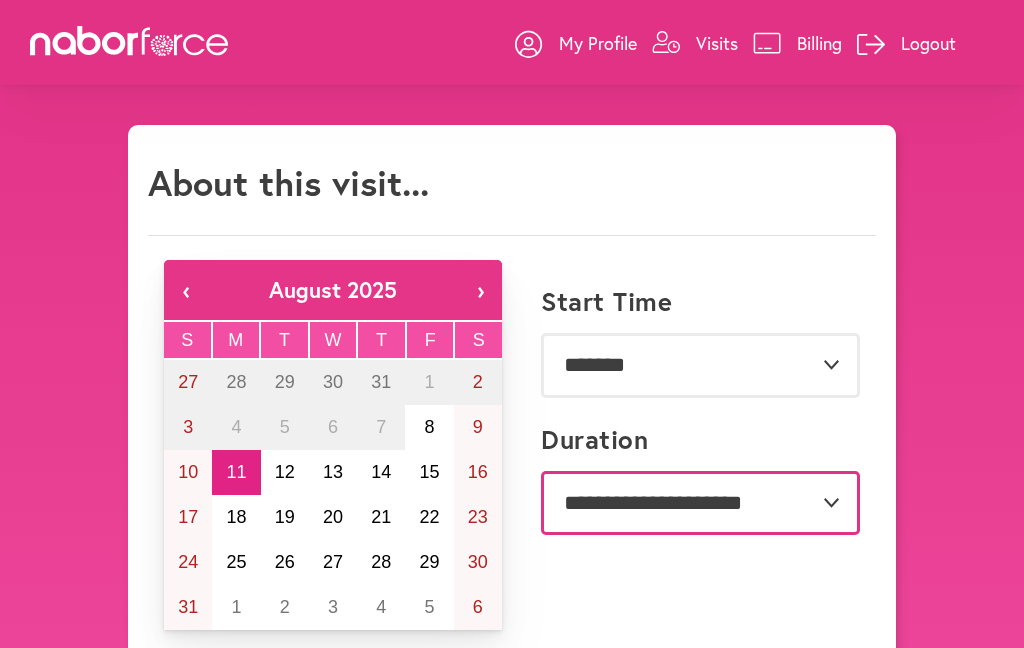 select on "***" 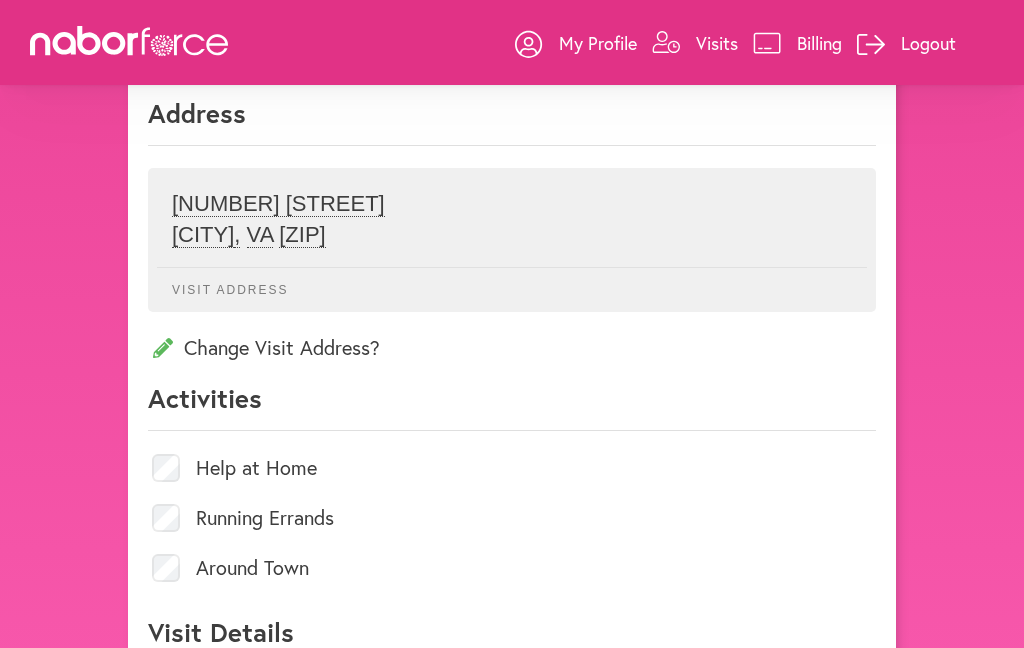 scroll, scrollTop: 661, scrollLeft: 0, axis: vertical 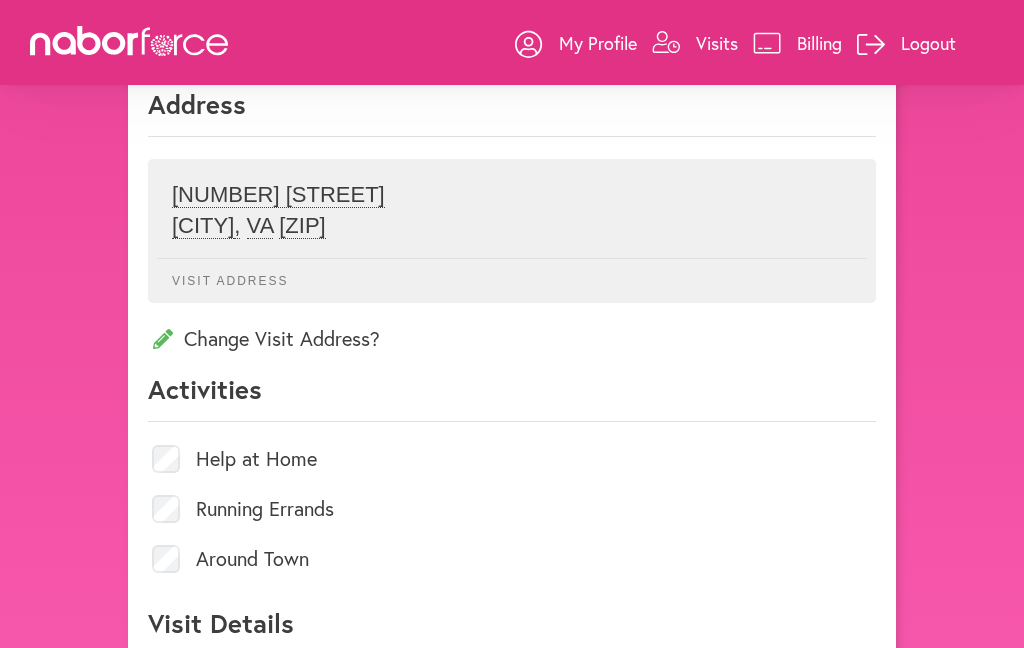 click on "Help at Home" at bounding box center [256, 459] 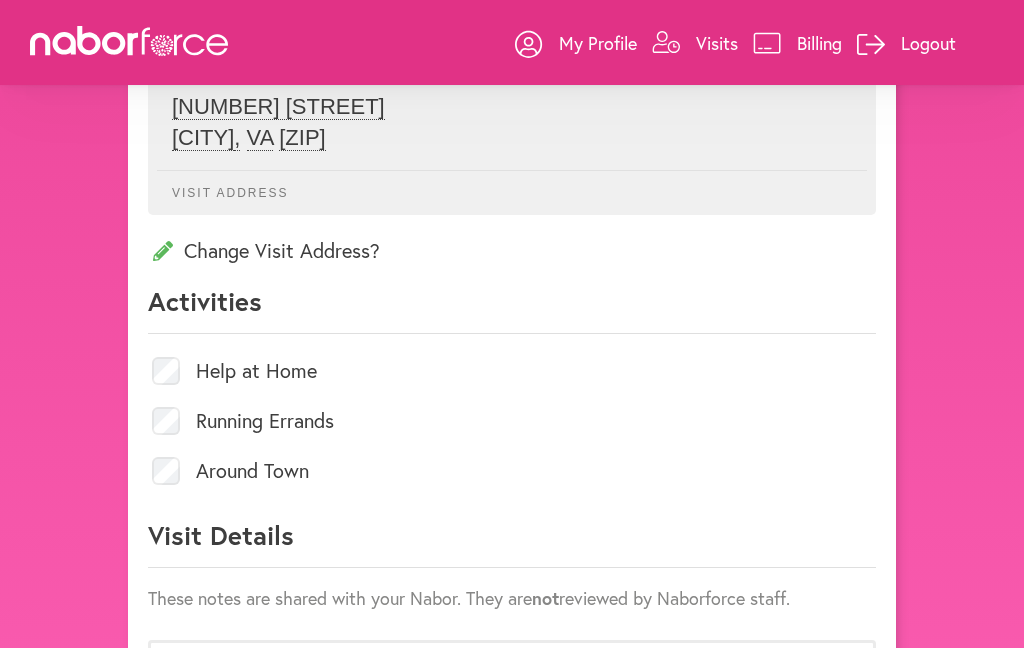 scroll, scrollTop: 768, scrollLeft: 0, axis: vertical 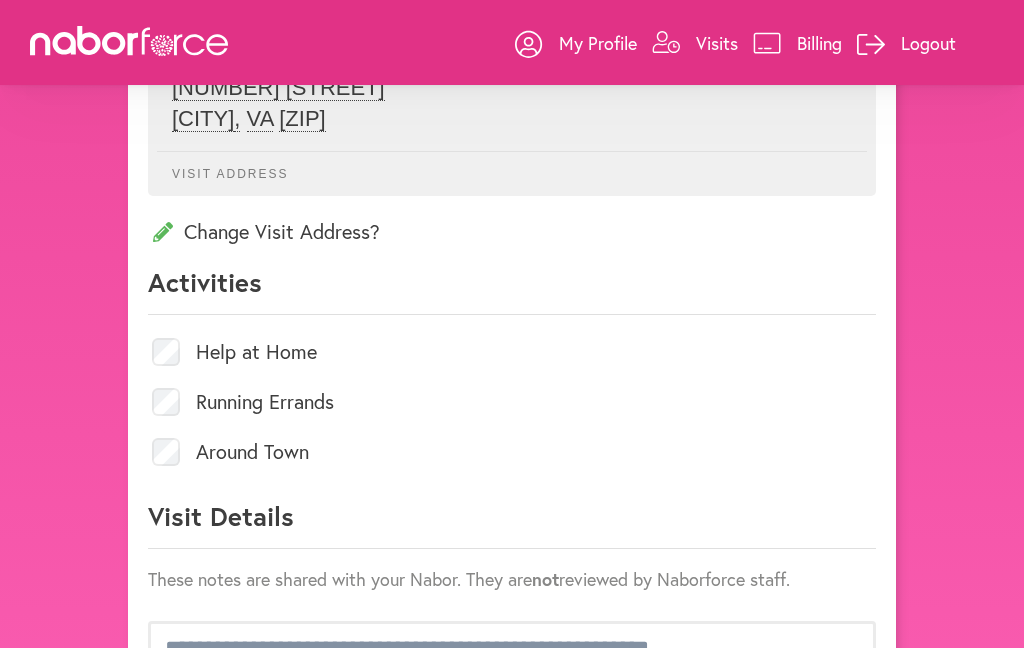 click on "Help at Home" at bounding box center [256, 352] 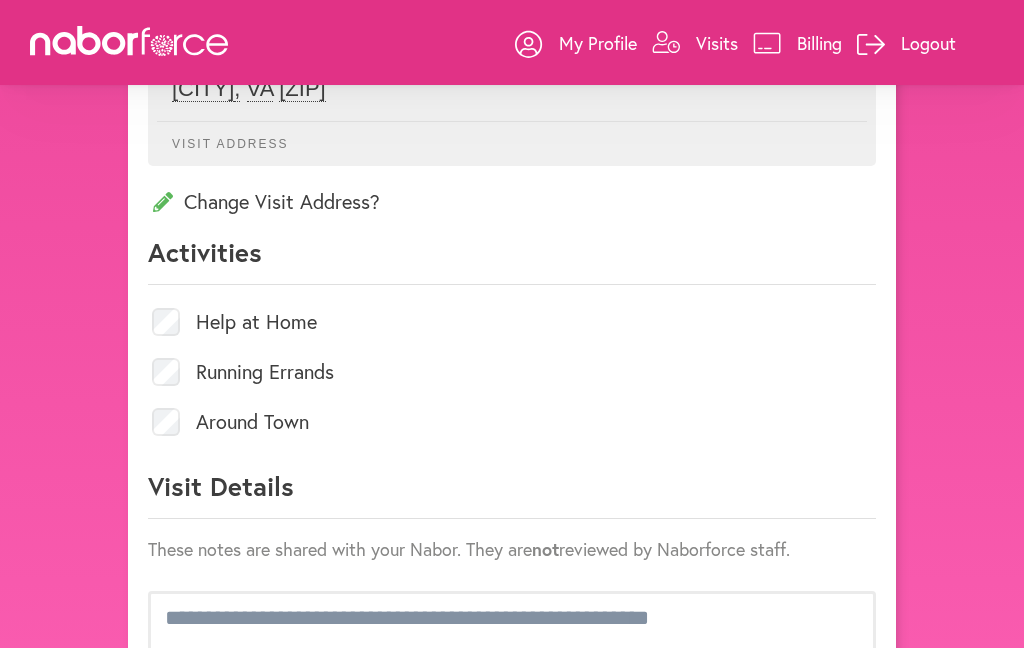 click on "Help at Home" at bounding box center [256, 322] 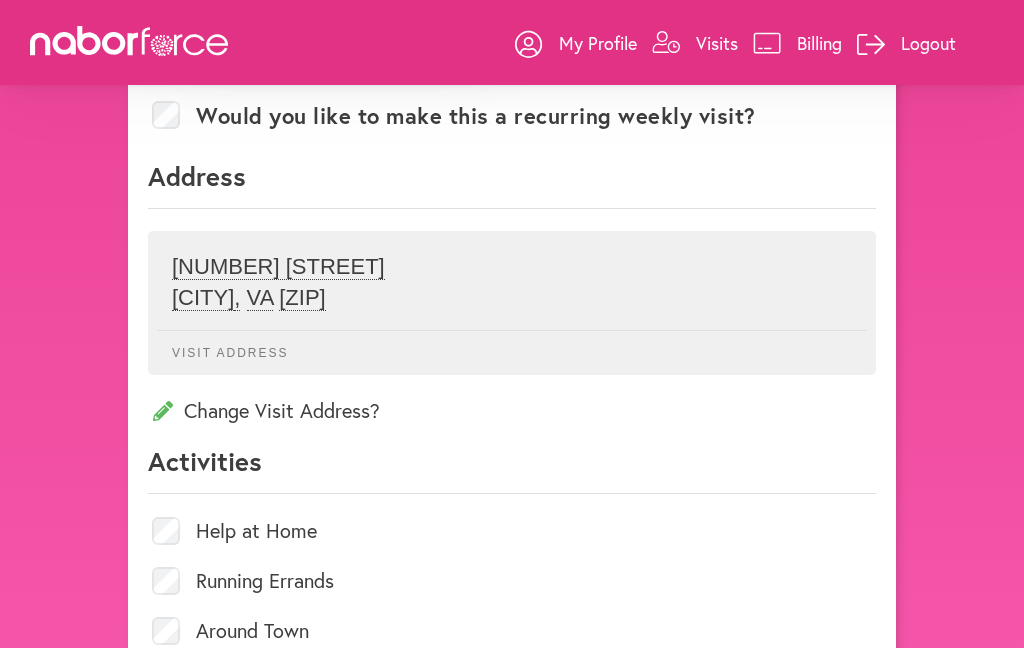 scroll, scrollTop: 583, scrollLeft: 0, axis: vertical 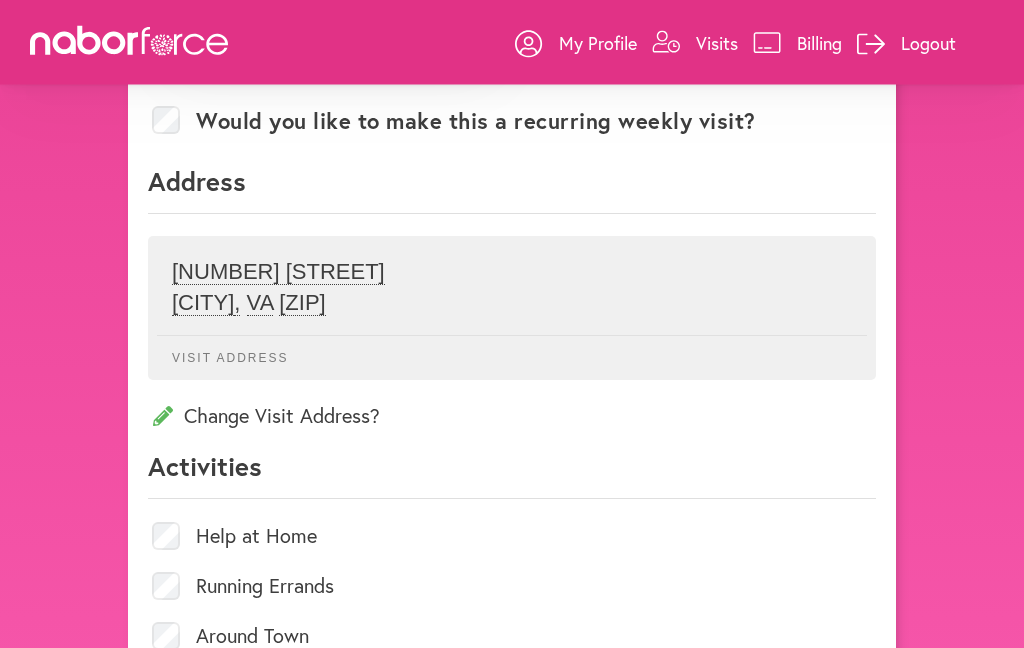 click on "[CITY] ,   [STATE] [ZIP]" 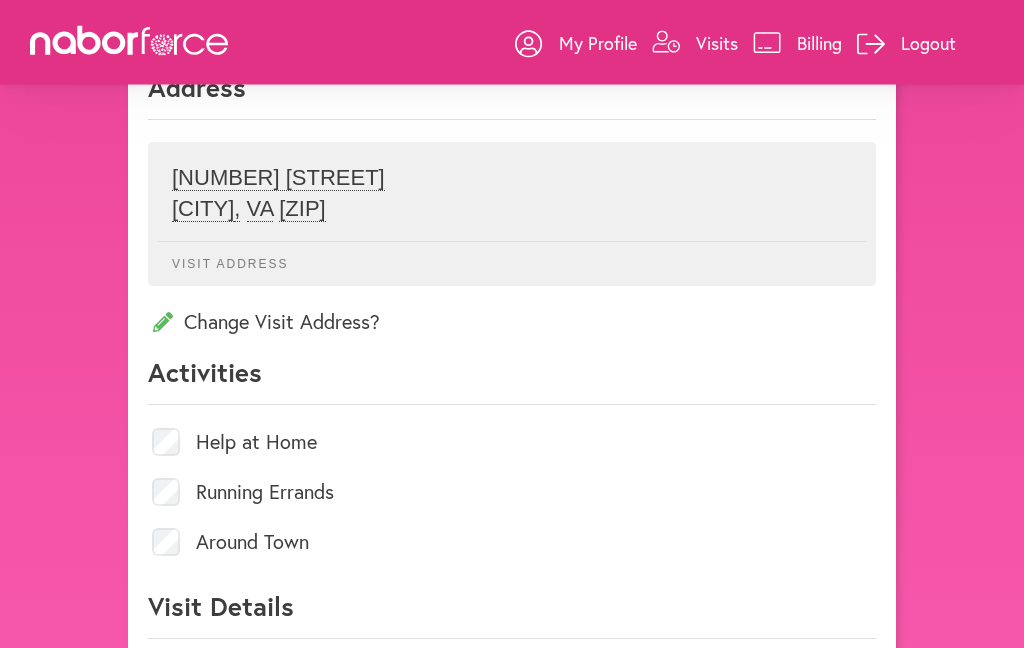 scroll, scrollTop: 679, scrollLeft: 0, axis: vertical 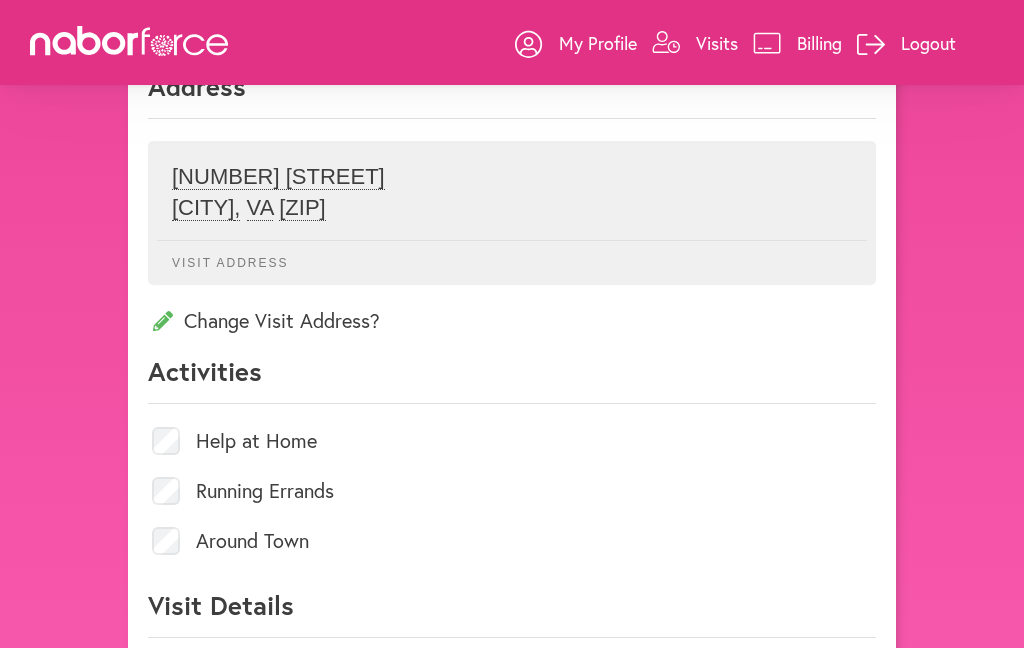 click on "Activities" 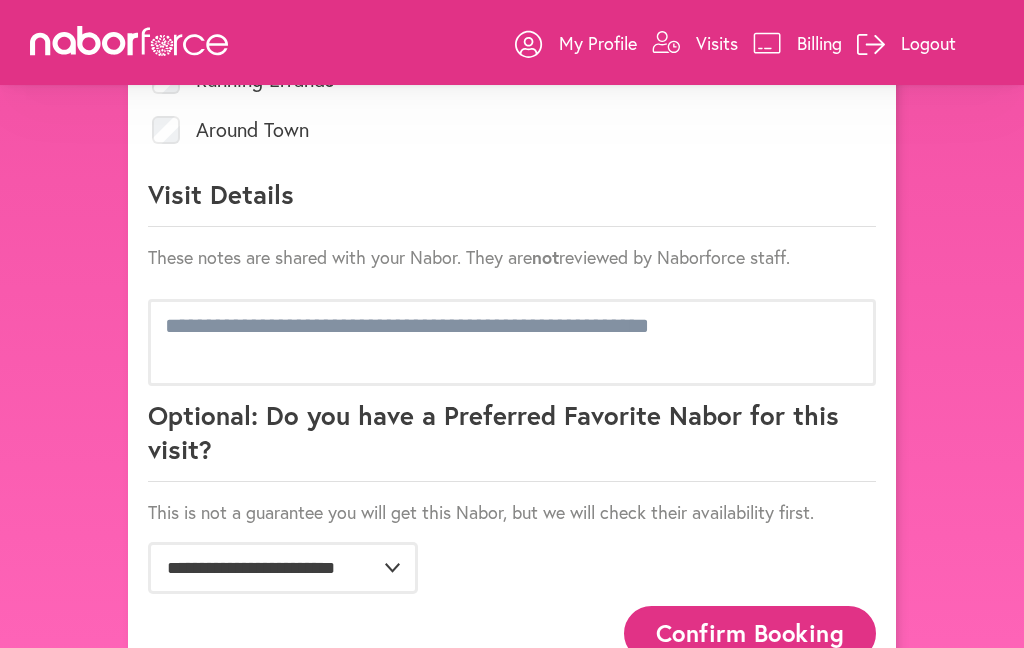 scroll, scrollTop: 1094, scrollLeft: 0, axis: vertical 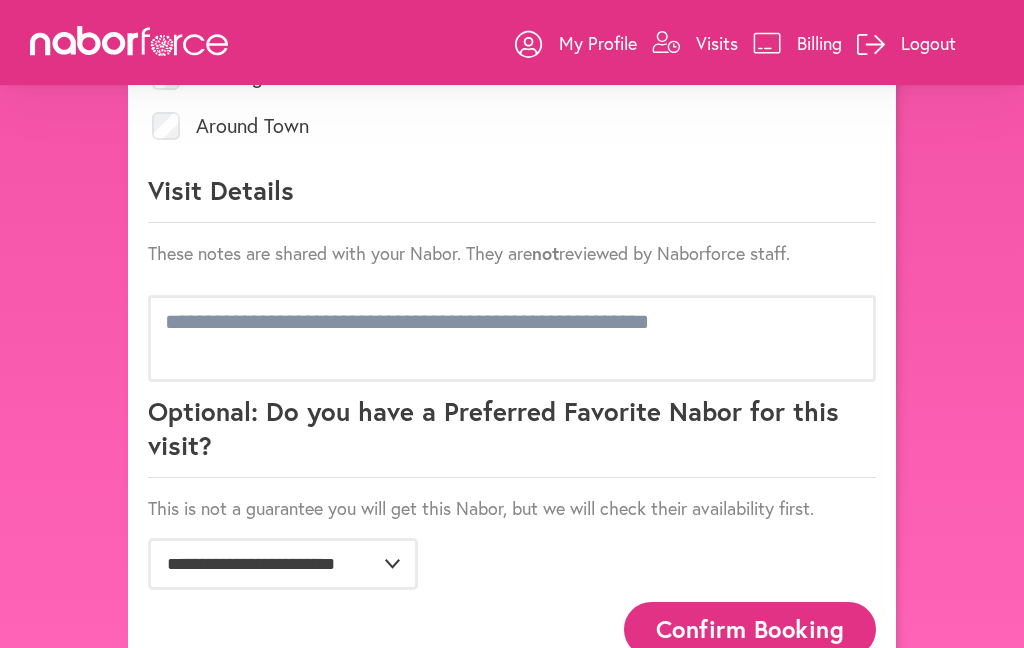 click on "Confirm Booking" at bounding box center [750, 629] 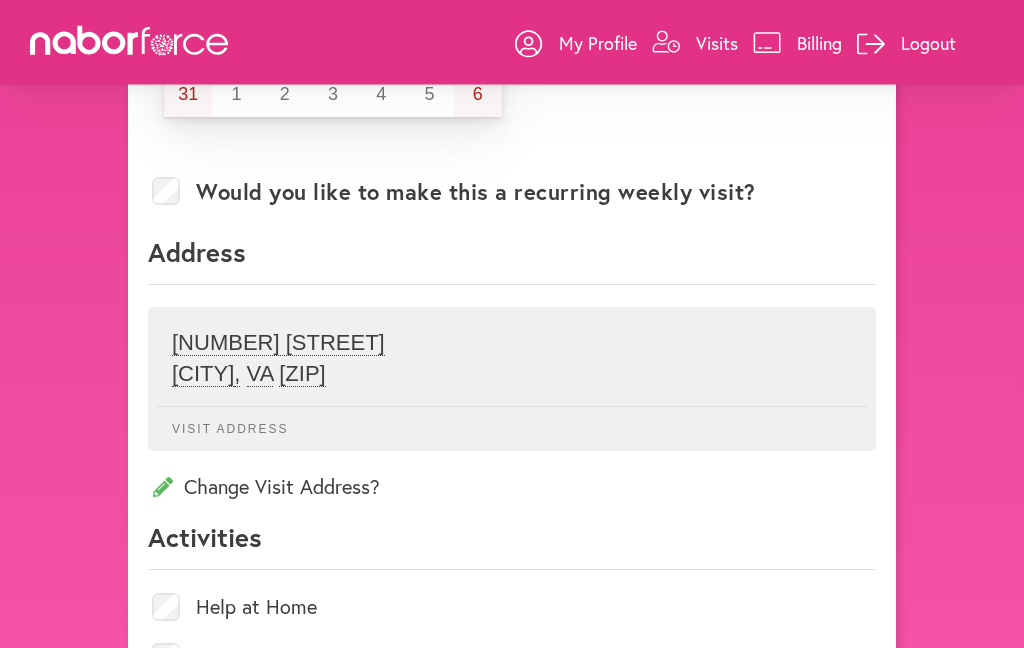 scroll, scrollTop: 519, scrollLeft: 0, axis: vertical 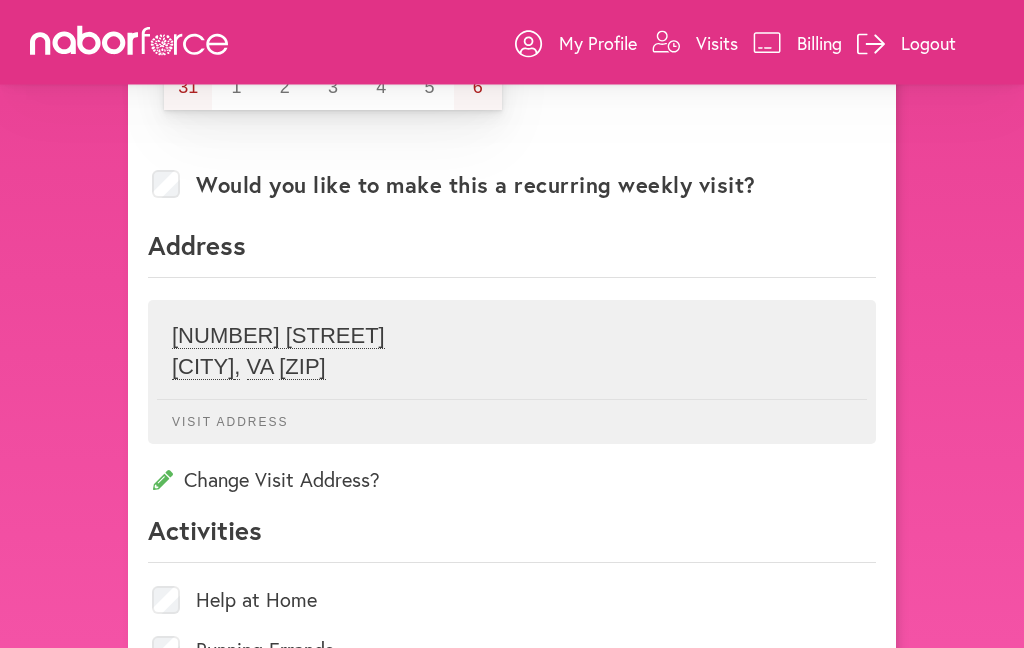 click on "**********" at bounding box center (512, 461) 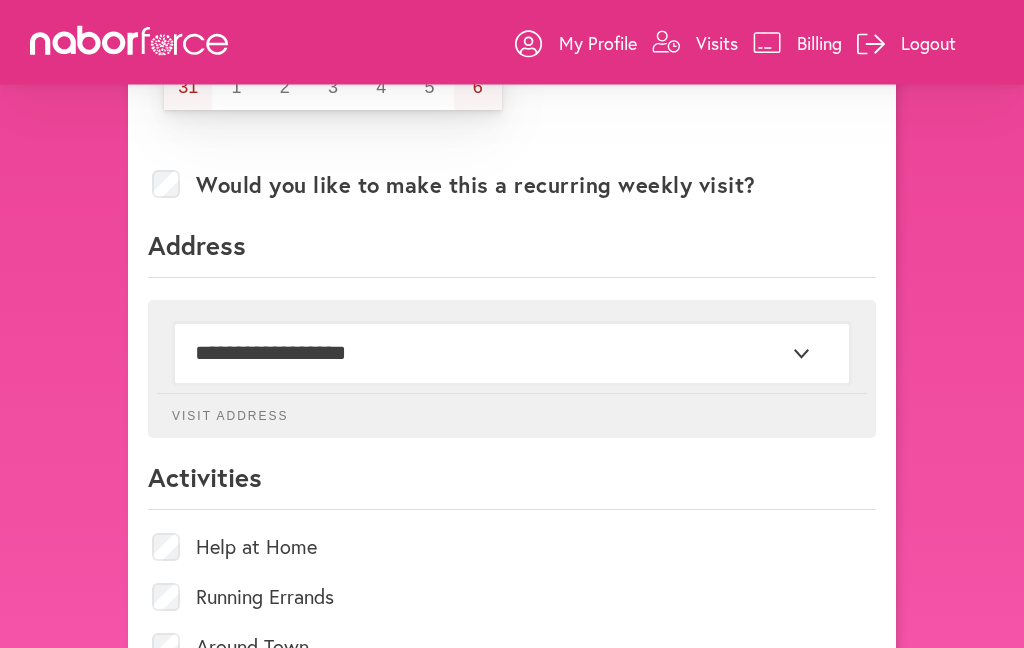 scroll, scrollTop: 520, scrollLeft: 0, axis: vertical 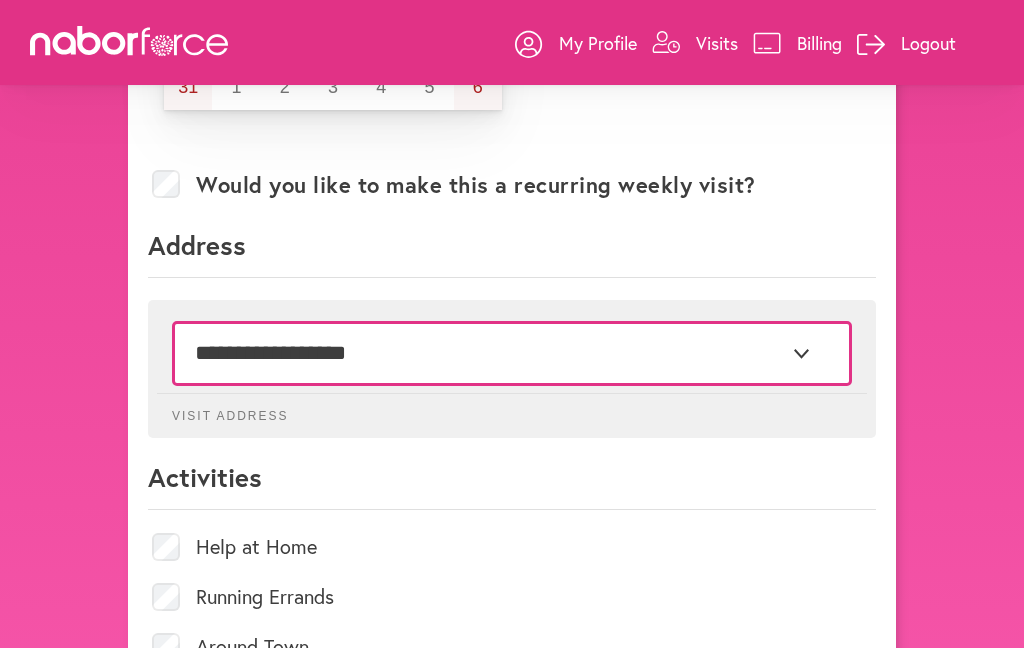 click on "**********" at bounding box center [512, 353] 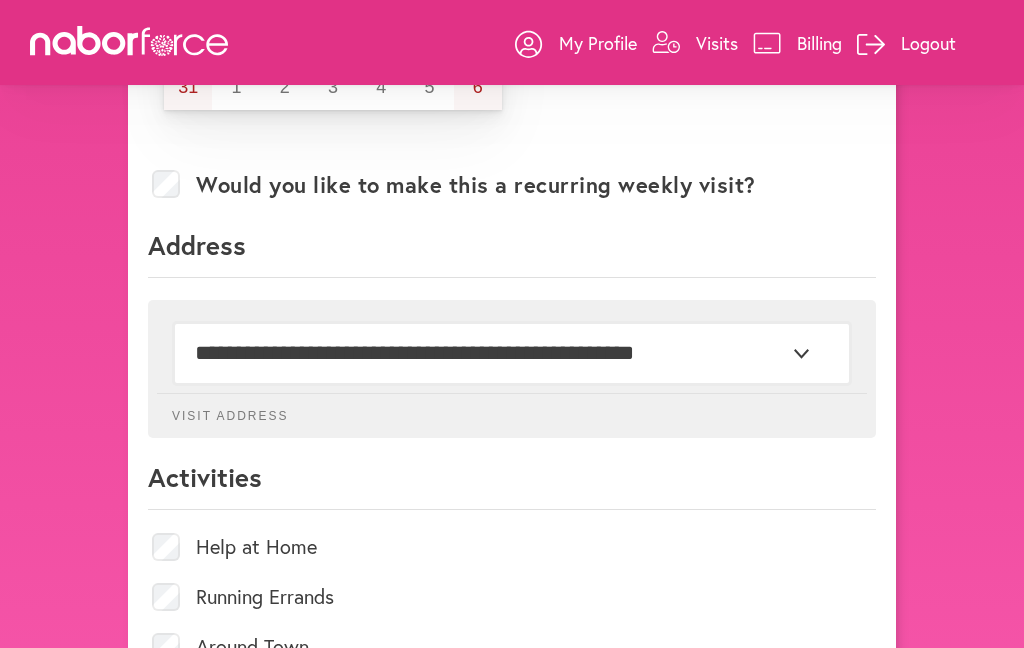 click on "Help at Home" at bounding box center (512, 547) 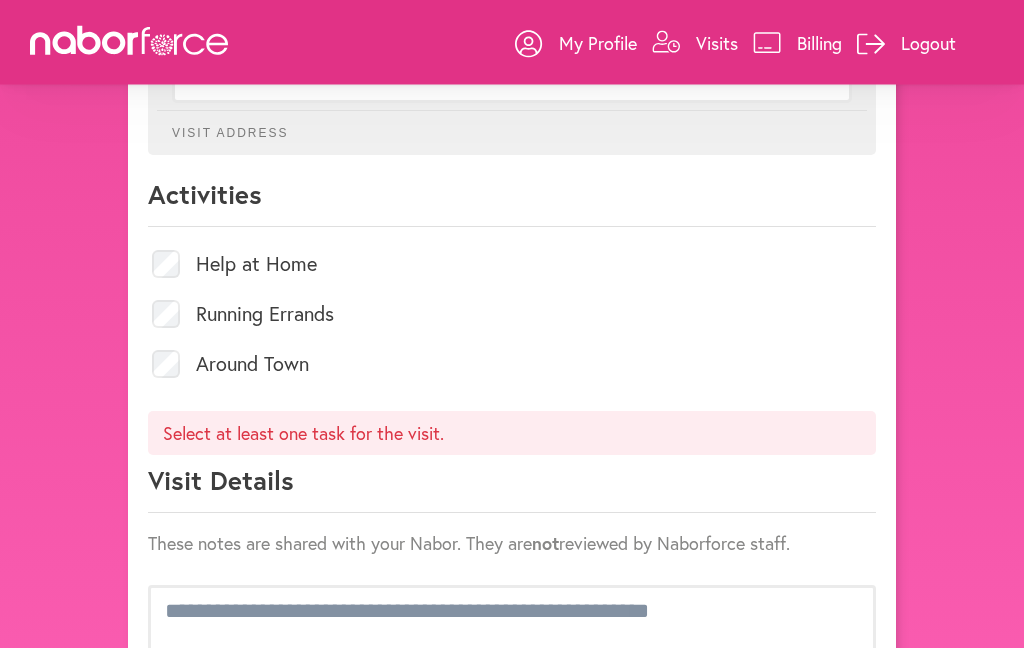 scroll, scrollTop: 806, scrollLeft: 0, axis: vertical 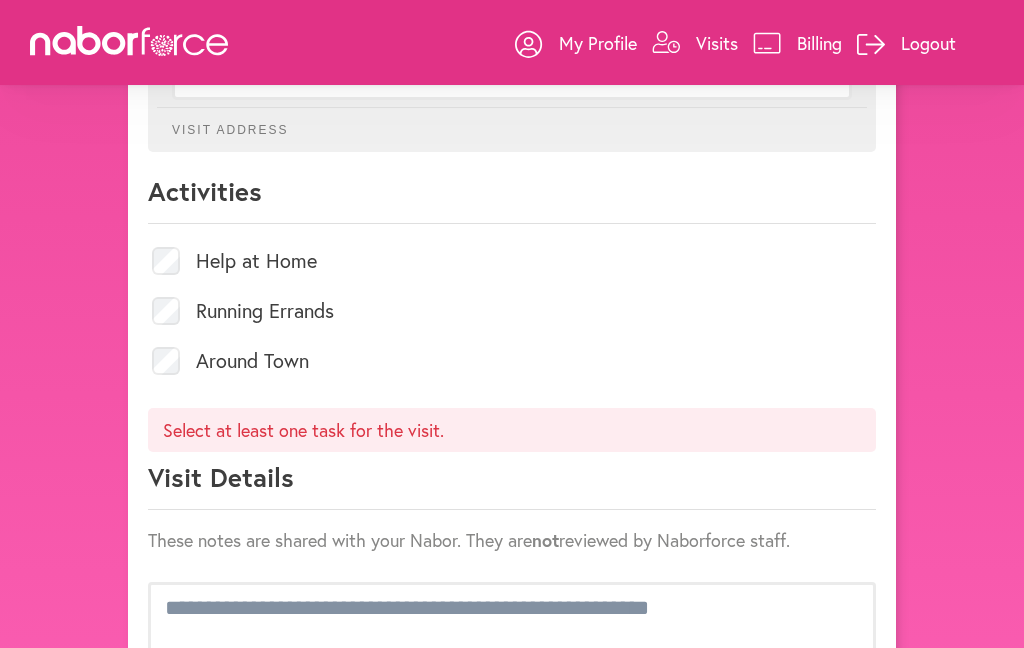 click on "Running Errands" at bounding box center (512, 311) 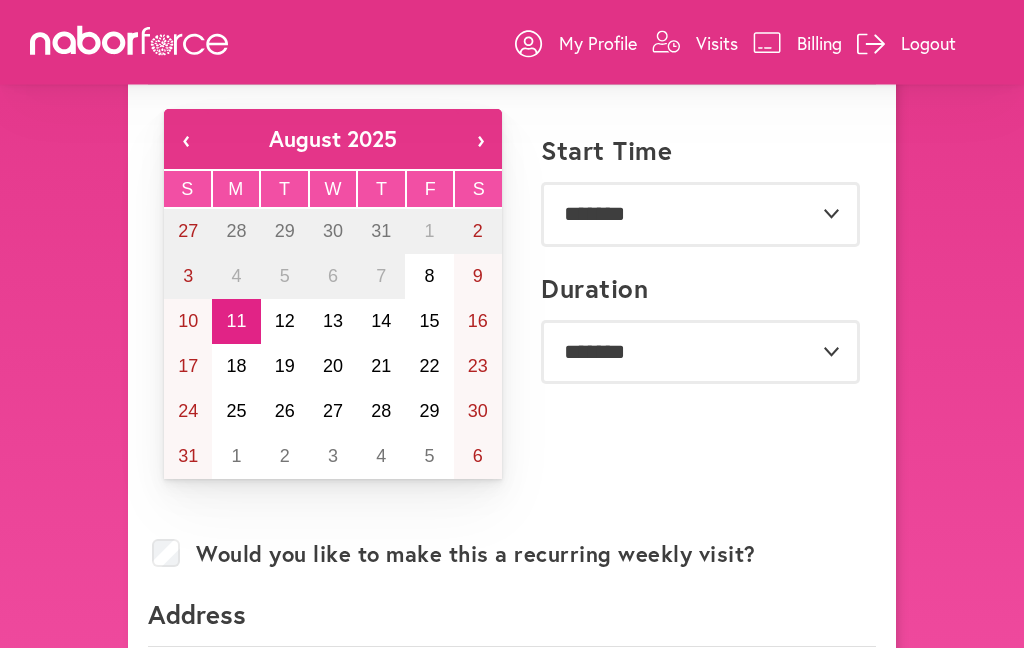 scroll, scrollTop: 131, scrollLeft: 0, axis: vertical 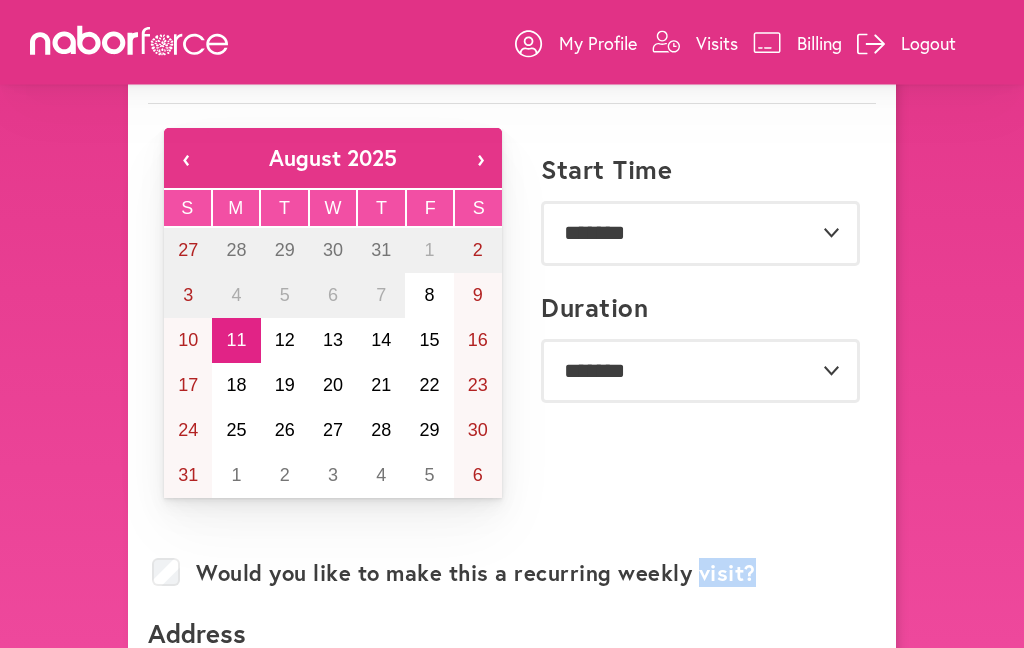click on "**********" at bounding box center [691, 398] 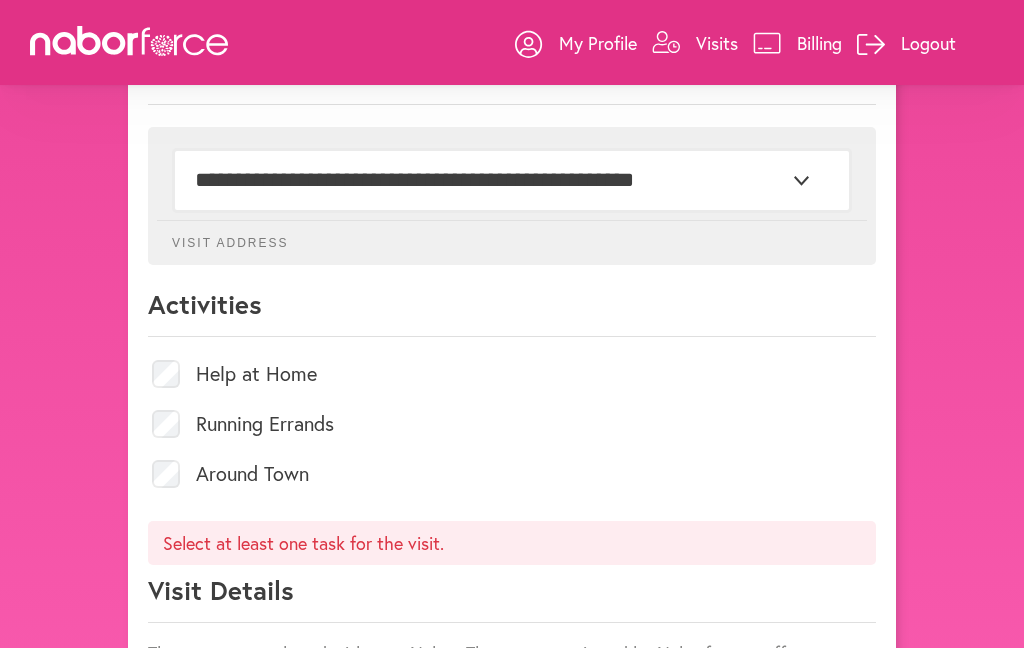scroll, scrollTop: 697, scrollLeft: 0, axis: vertical 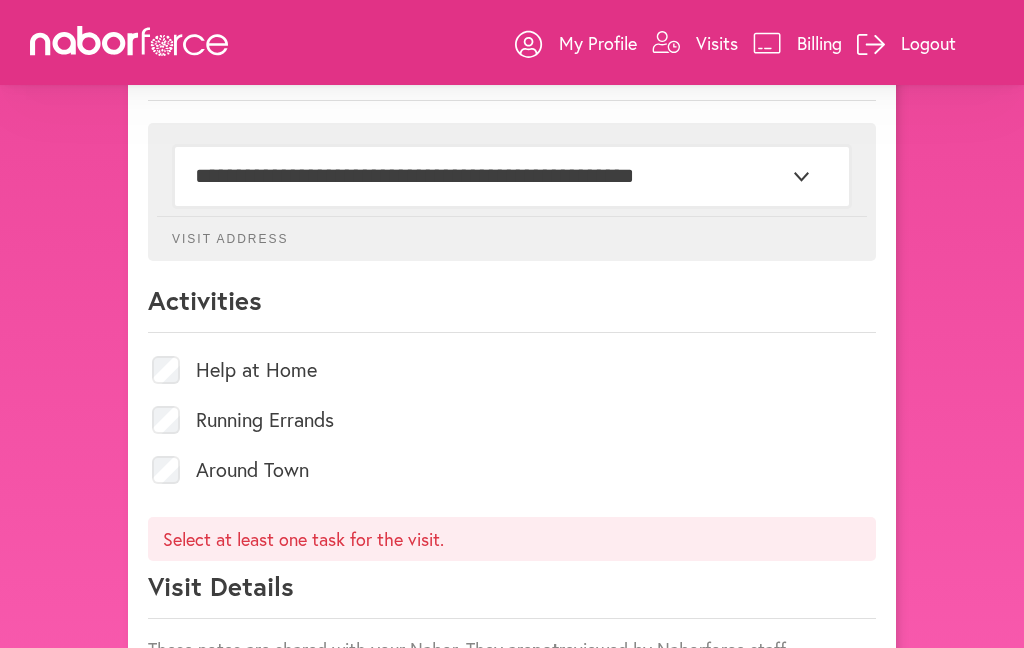 click on "Visit Details" 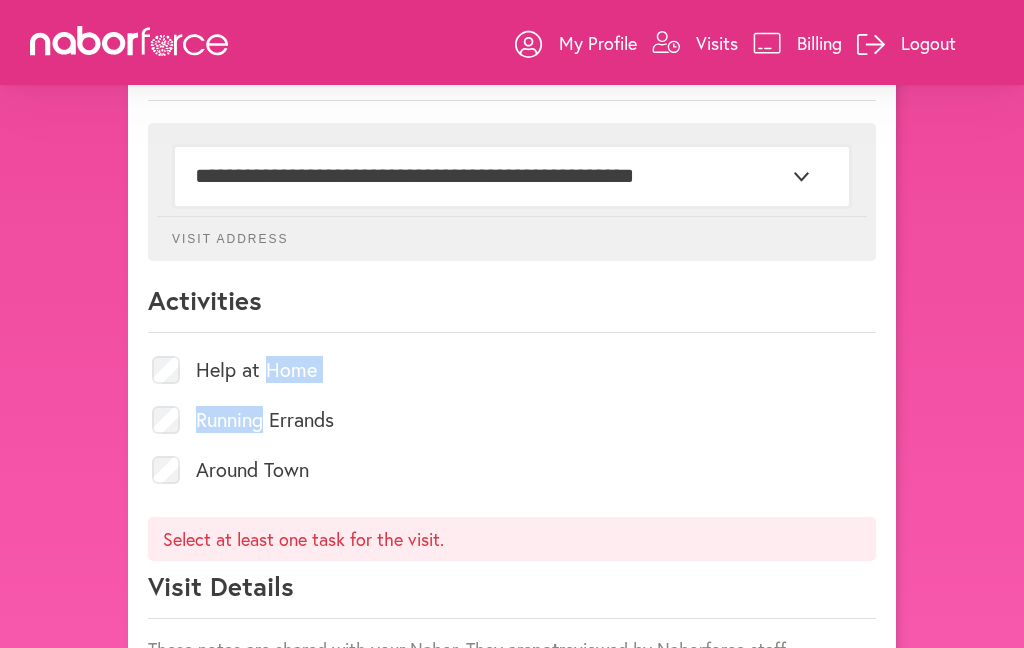click on "Help at Home" at bounding box center [512, 370] 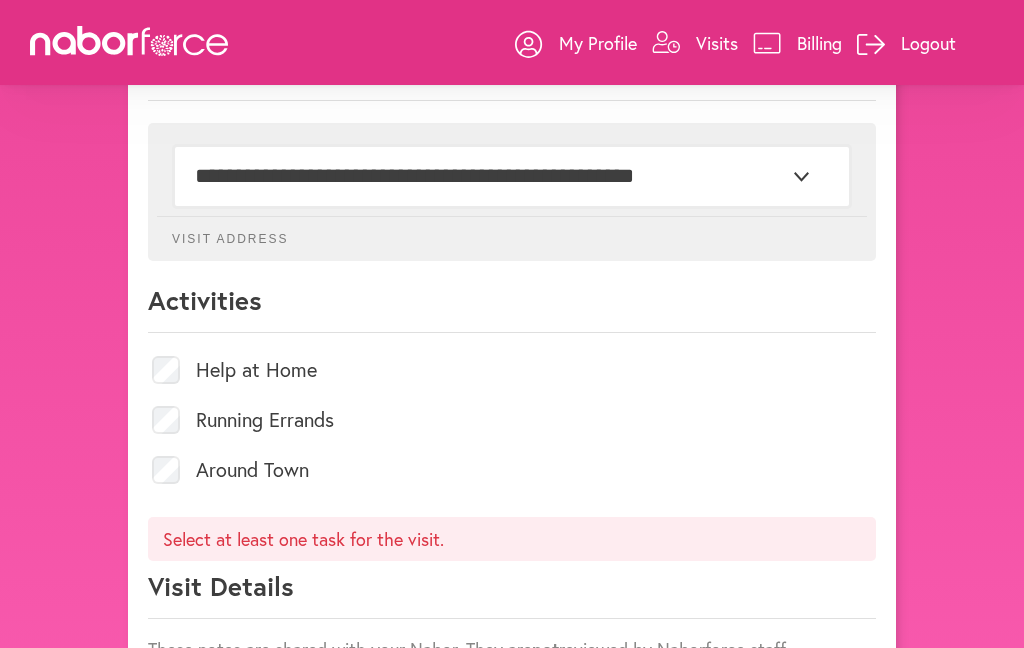 click on "Help at Home" at bounding box center (512, 370) 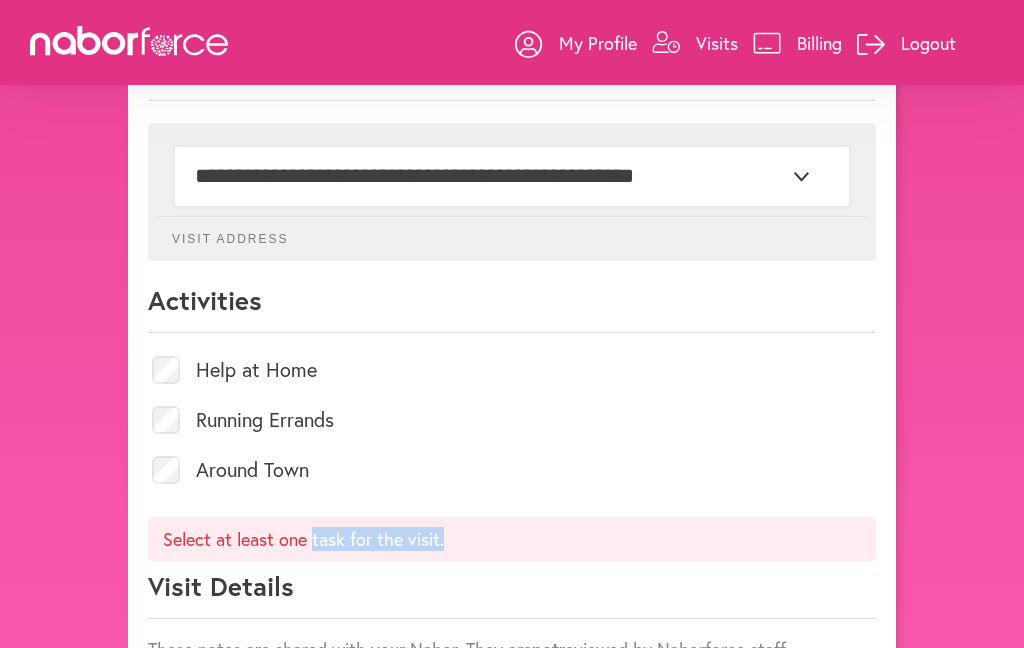 click on "Visit Details" 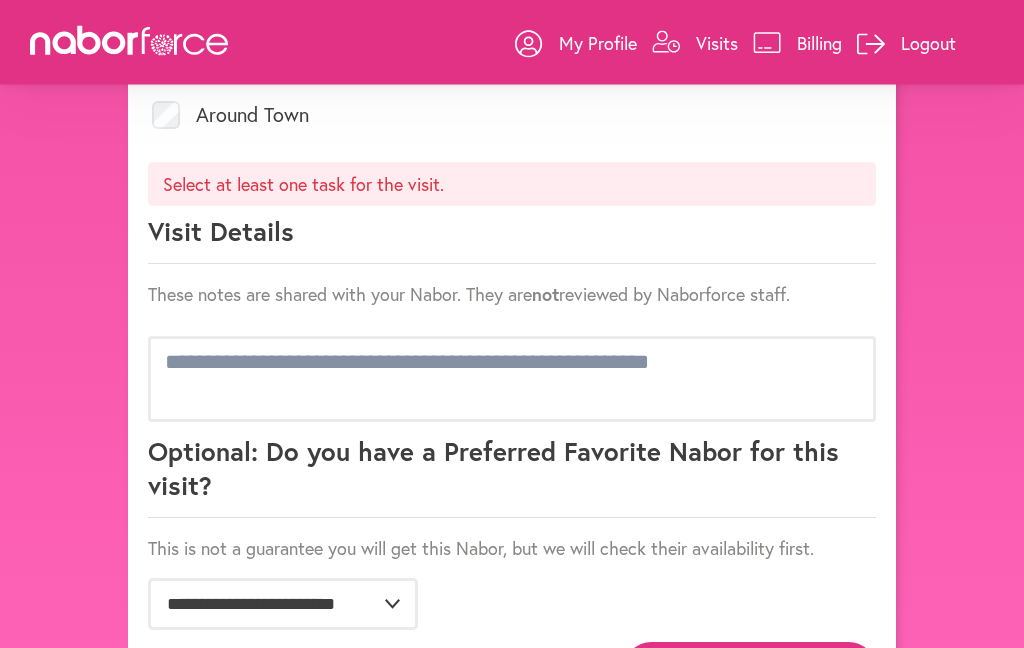 scroll, scrollTop: 1090, scrollLeft: 0, axis: vertical 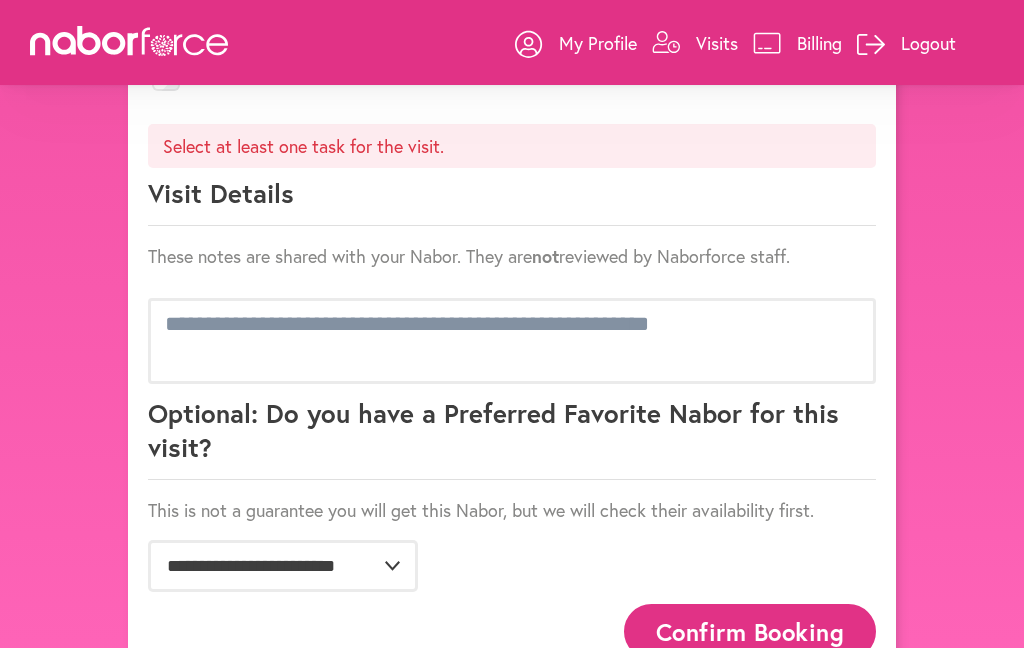 click on "Confirm Booking" at bounding box center [750, 631] 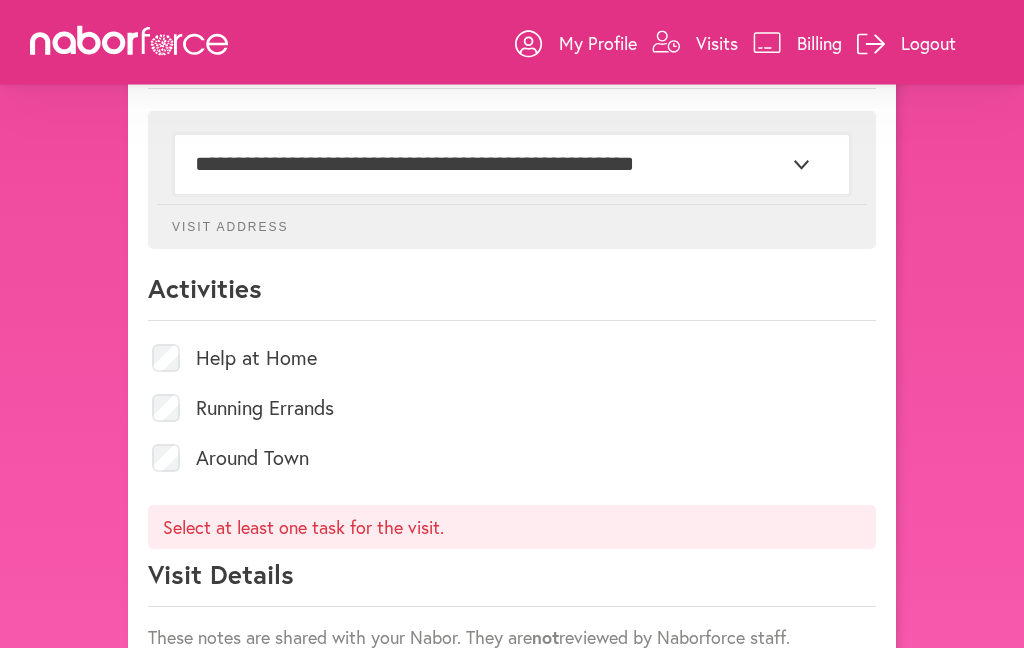 scroll, scrollTop: 709, scrollLeft: 0, axis: vertical 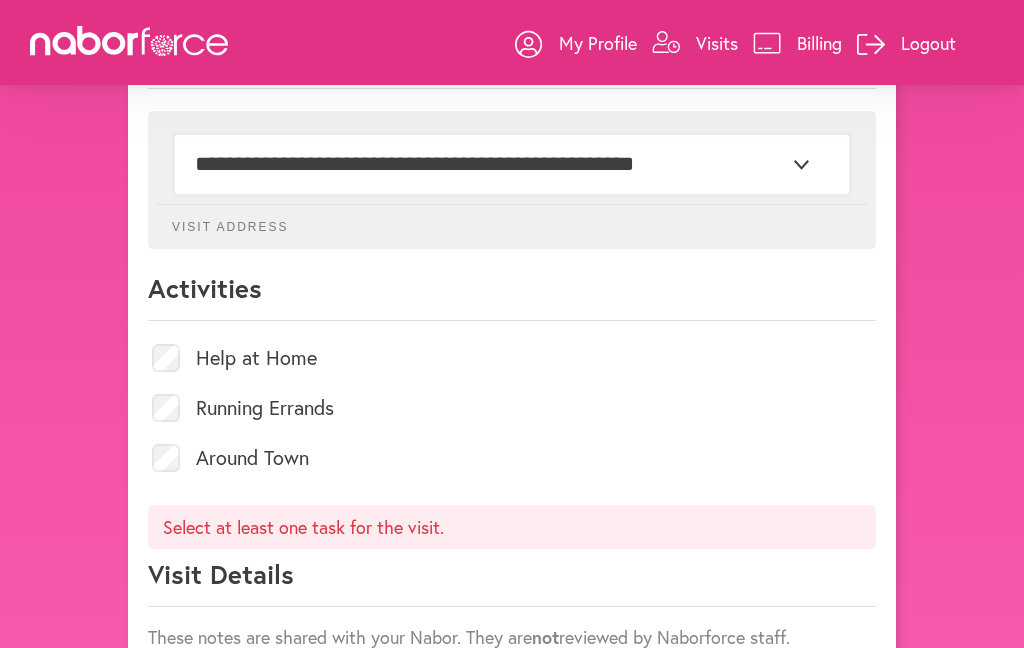 click on "Running Errands" at bounding box center [512, 408] 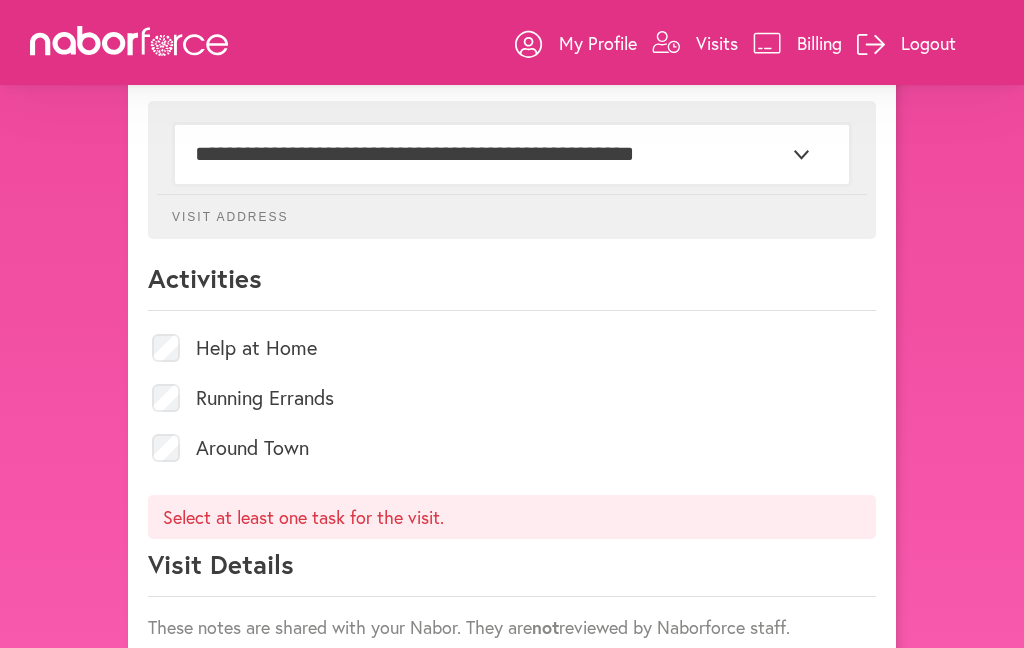 scroll, scrollTop: 716, scrollLeft: 0, axis: vertical 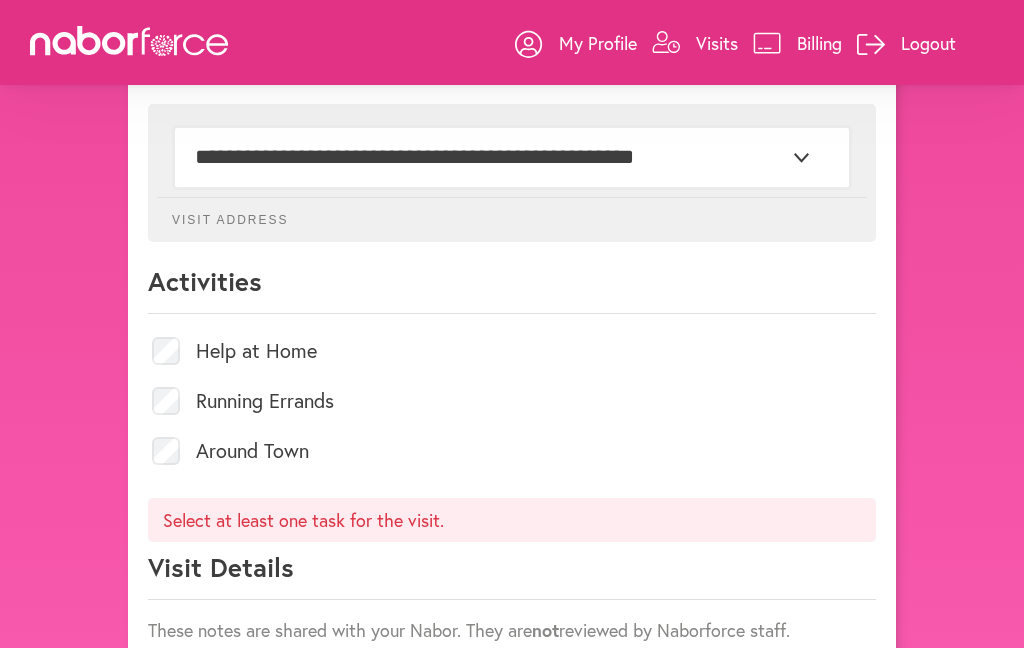 click on "Help at Home" at bounding box center (256, 351) 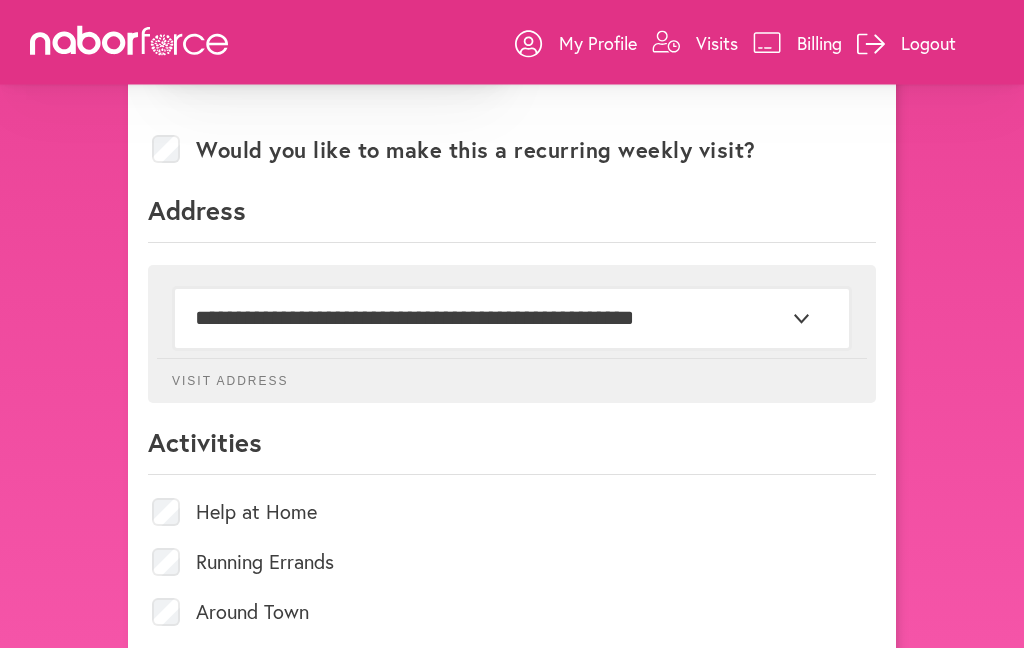 scroll, scrollTop: 586, scrollLeft: 0, axis: vertical 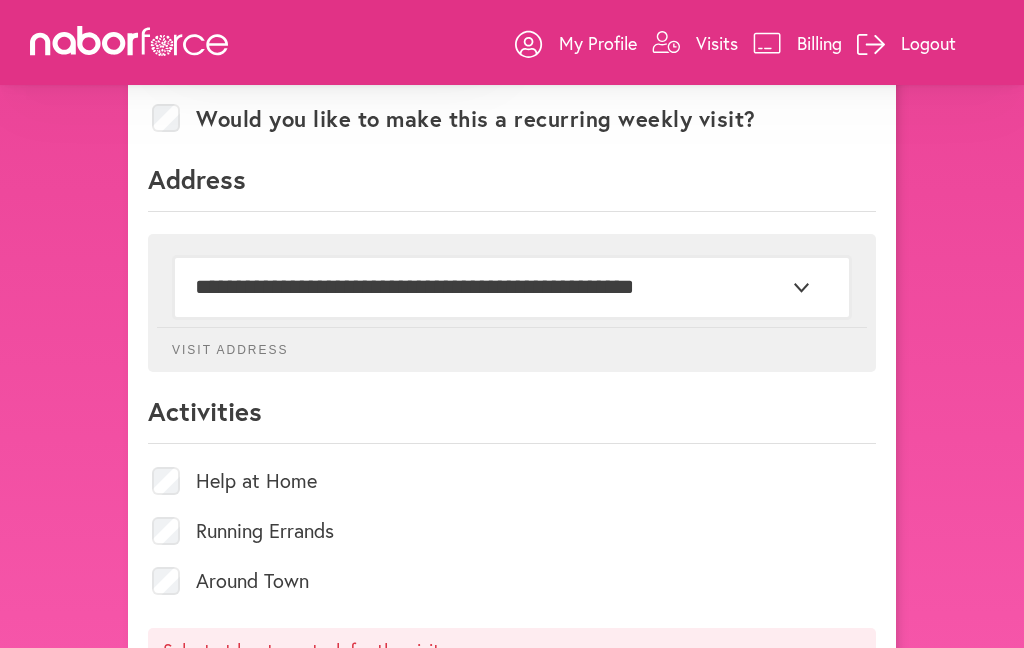 click on "Help at Home" at bounding box center [512, 481] 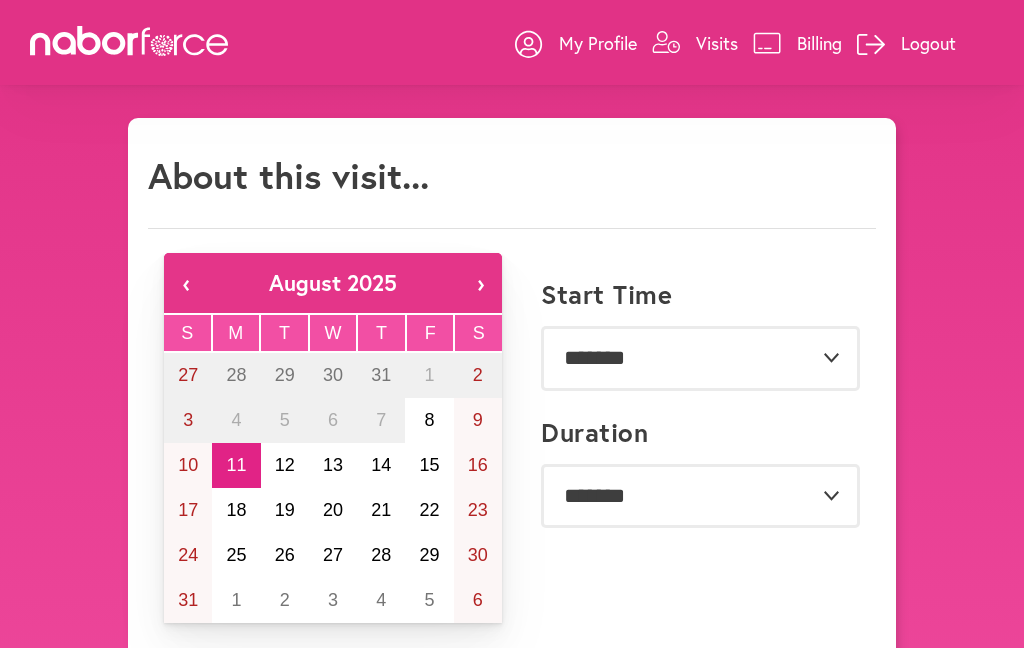 scroll, scrollTop: 0, scrollLeft: 0, axis: both 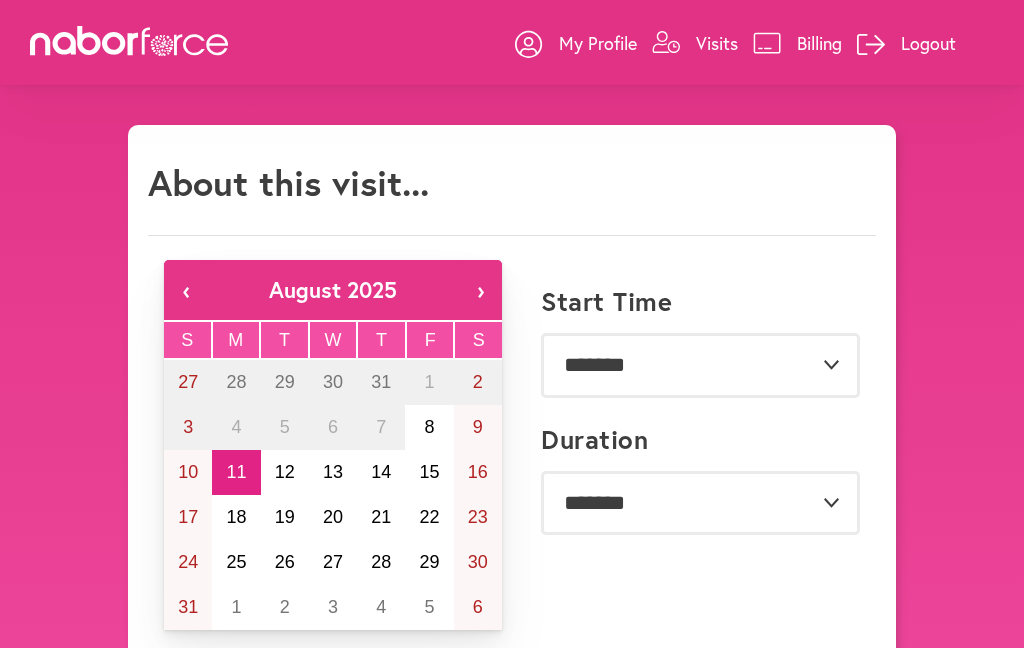 click on "Visits" at bounding box center [695, 43] 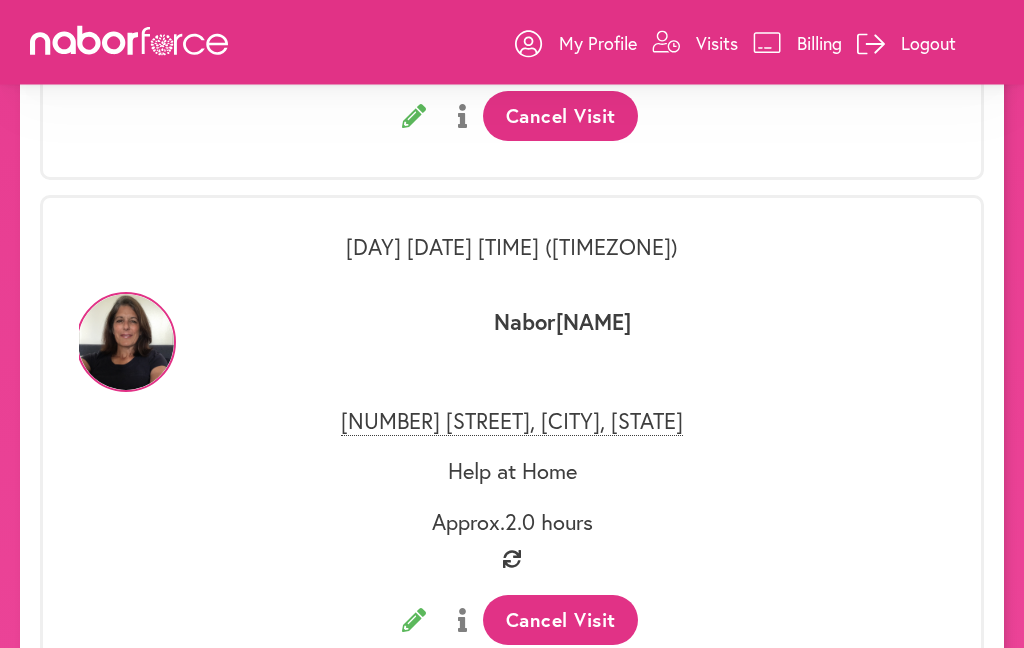 scroll, scrollTop: 1114, scrollLeft: 0, axis: vertical 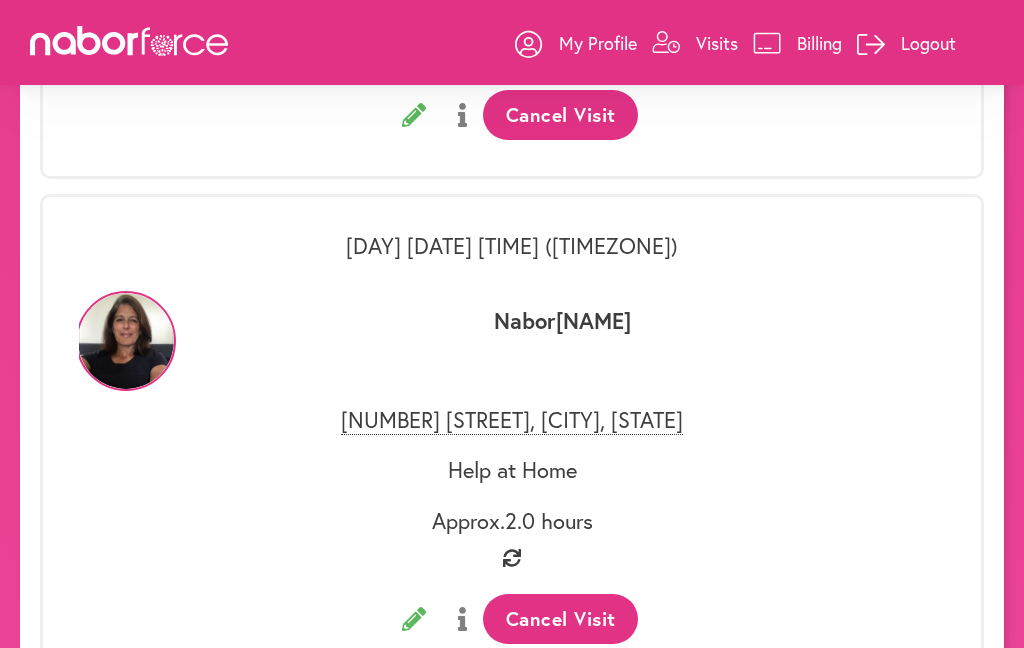 click on "[DAY] [DATE] [TIME] ([TIMEZONE])" at bounding box center [512, 246] 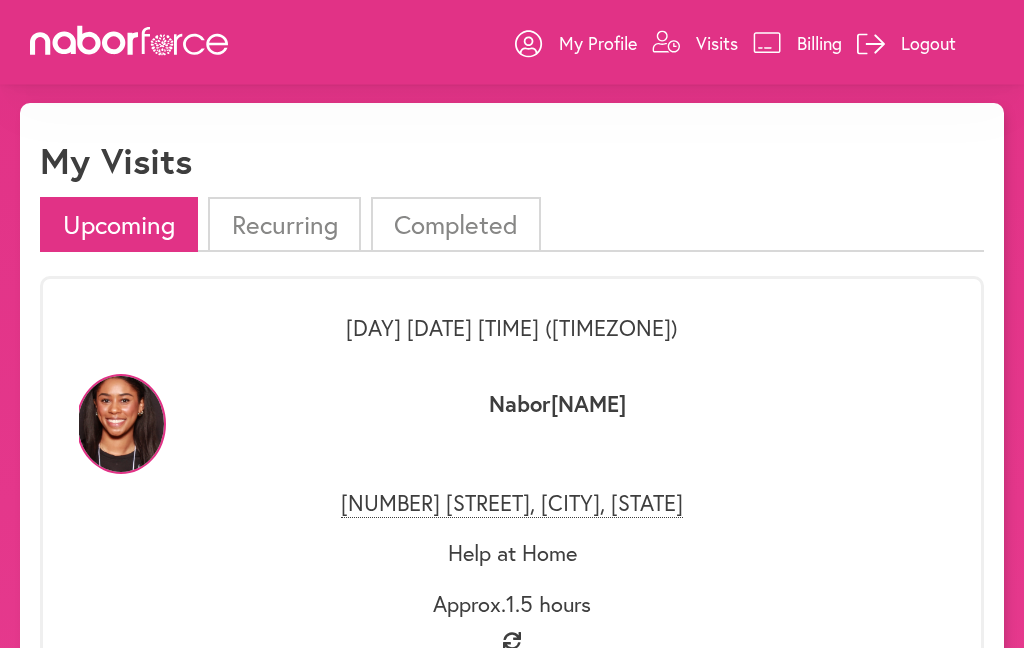 scroll, scrollTop: 0, scrollLeft: 0, axis: both 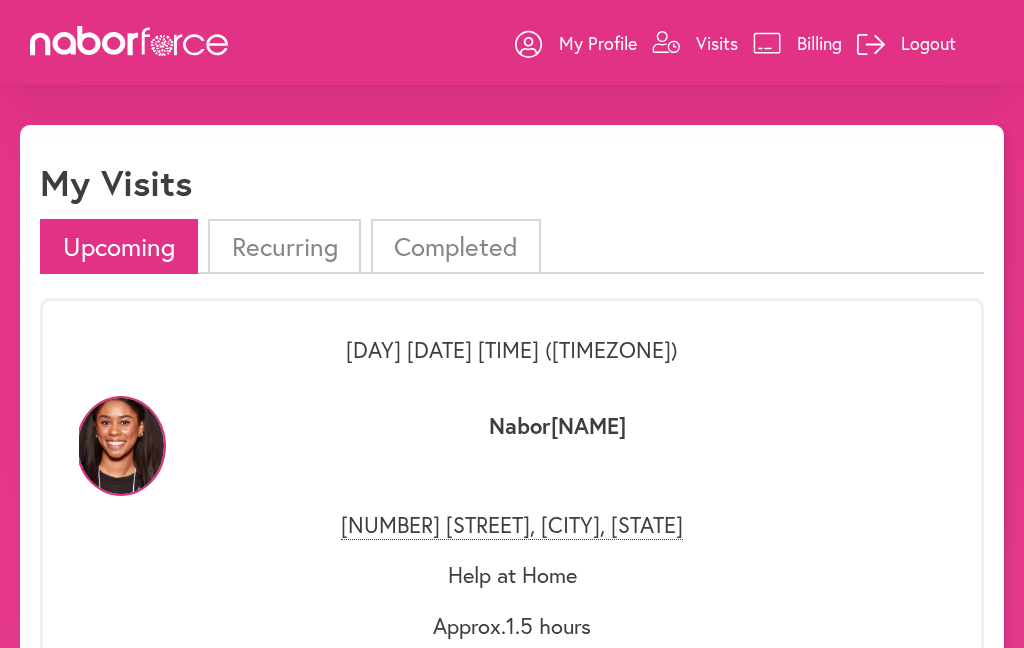 click on "Recurring" at bounding box center (284, 246) 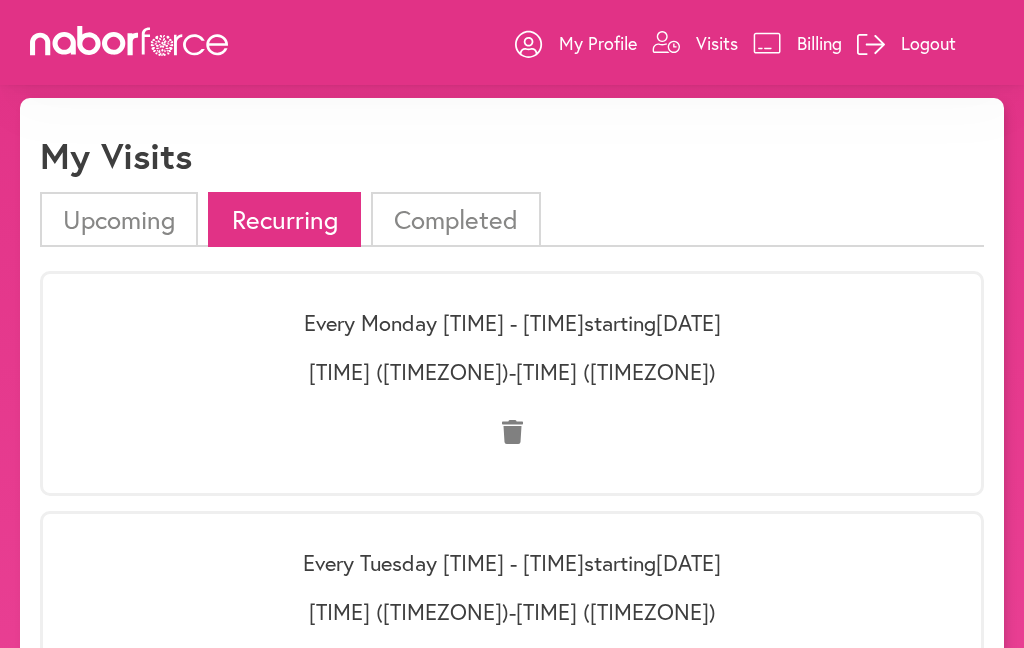 scroll, scrollTop: 0, scrollLeft: 0, axis: both 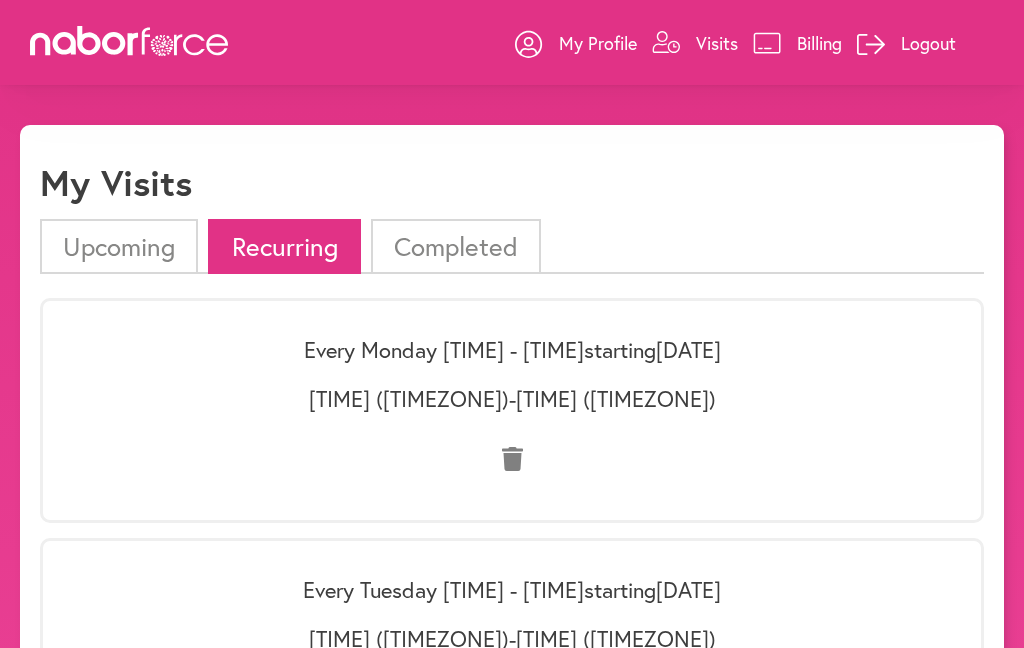 click on "Upcoming" at bounding box center [119, 246] 